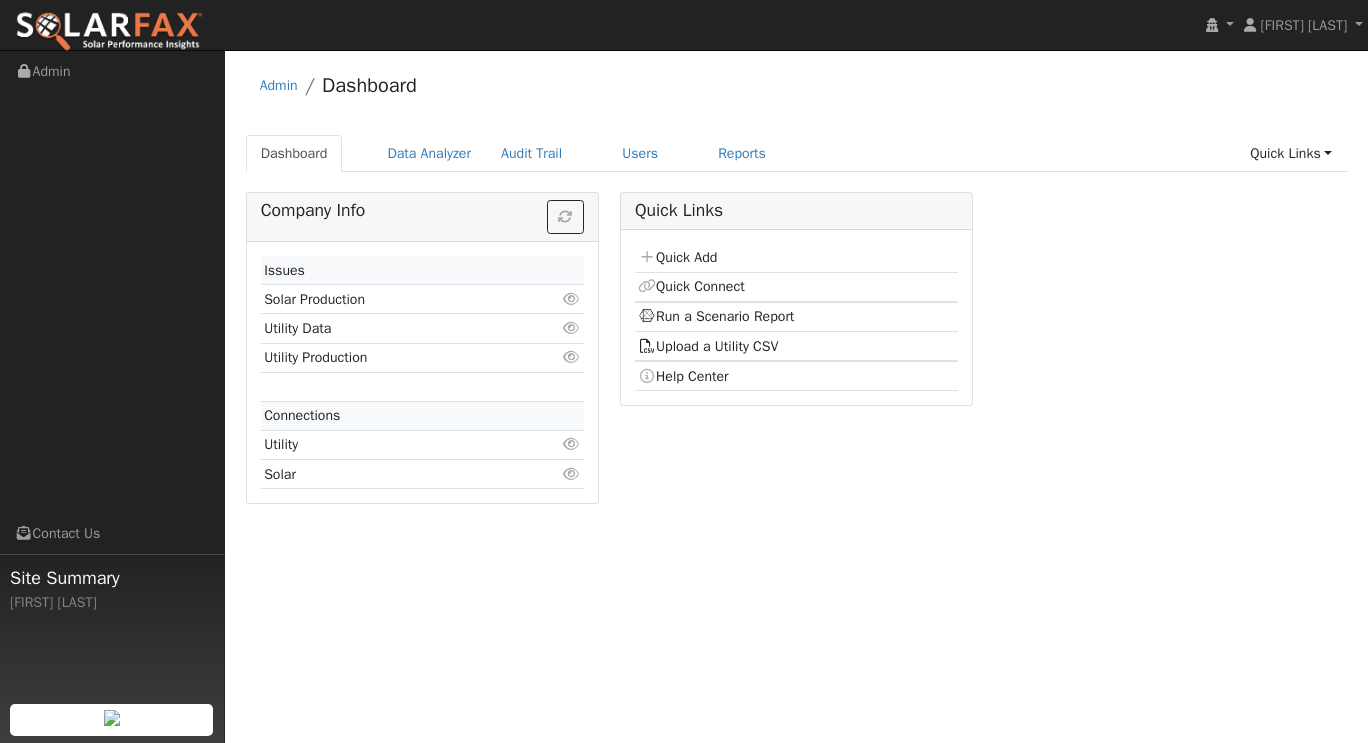 scroll, scrollTop: 0, scrollLeft: 0, axis: both 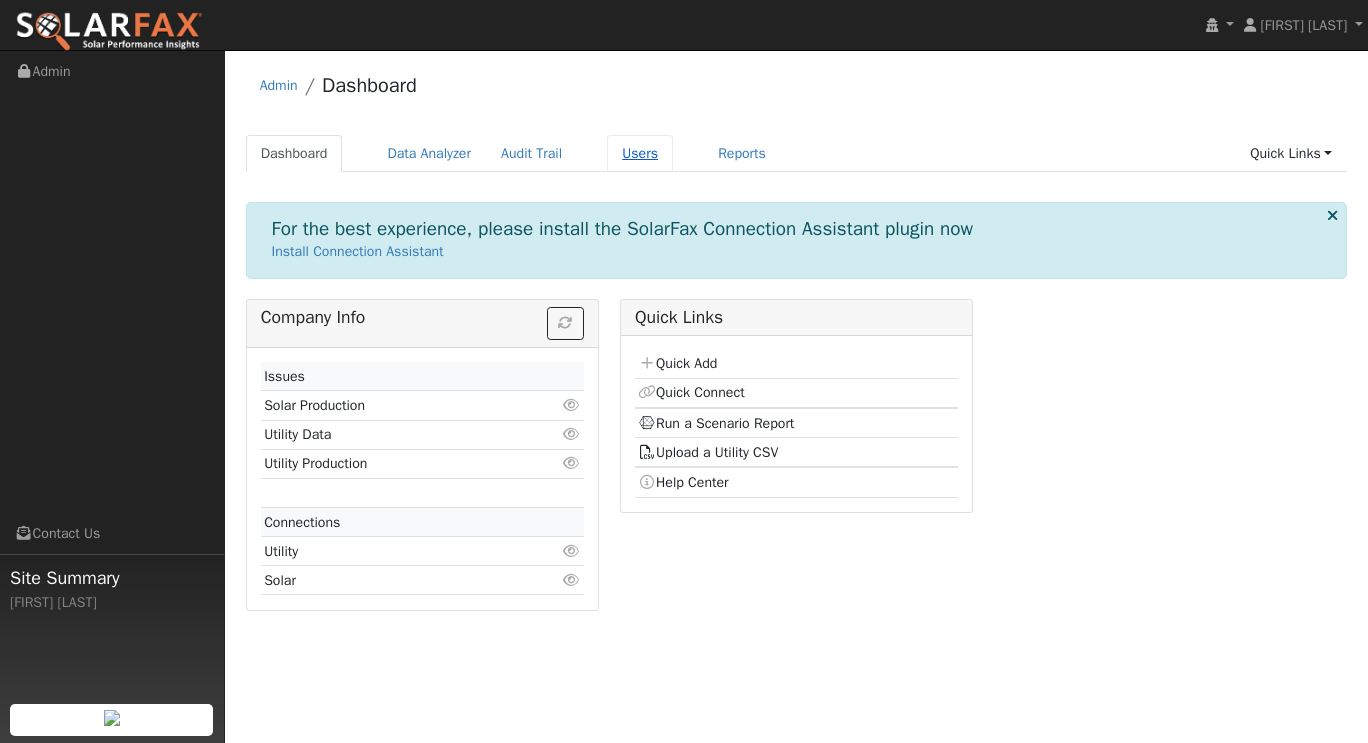 click on "Users" at bounding box center [640, 153] 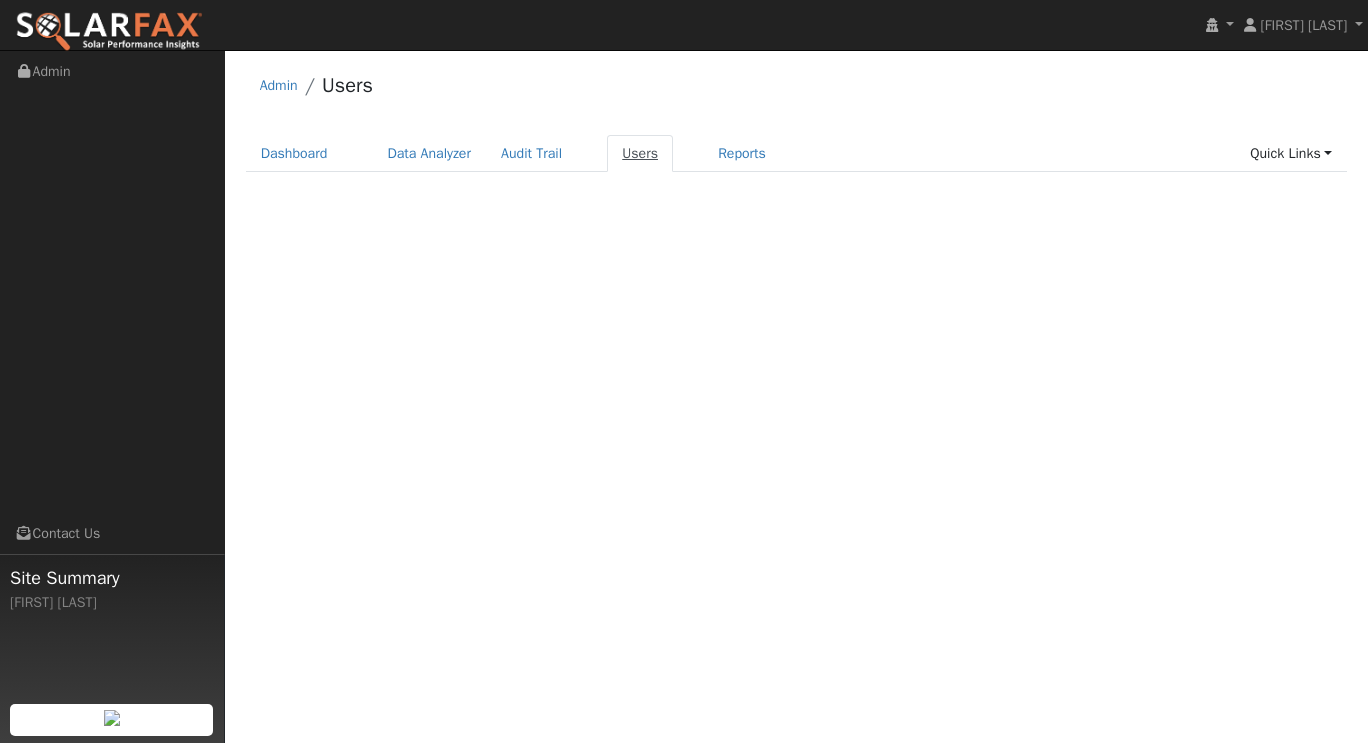 scroll, scrollTop: 0, scrollLeft: 0, axis: both 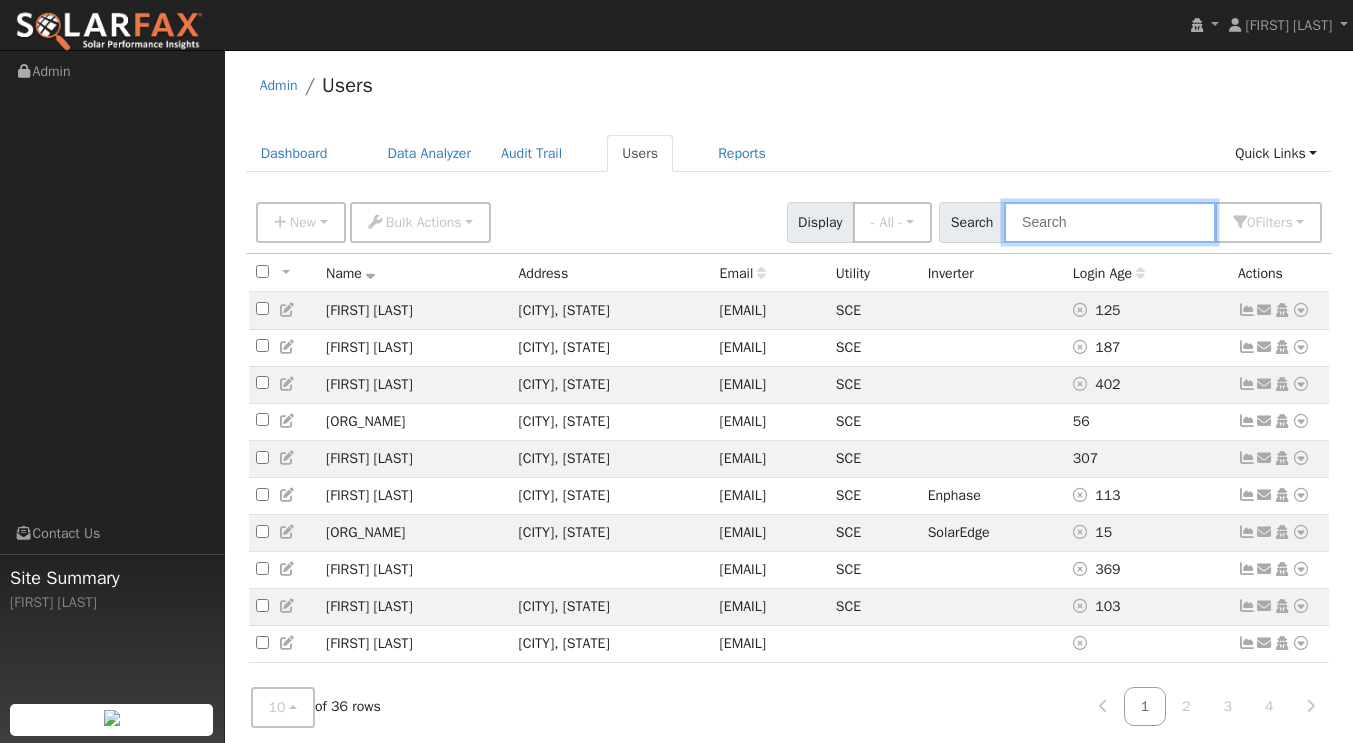 click at bounding box center (1110, 222) 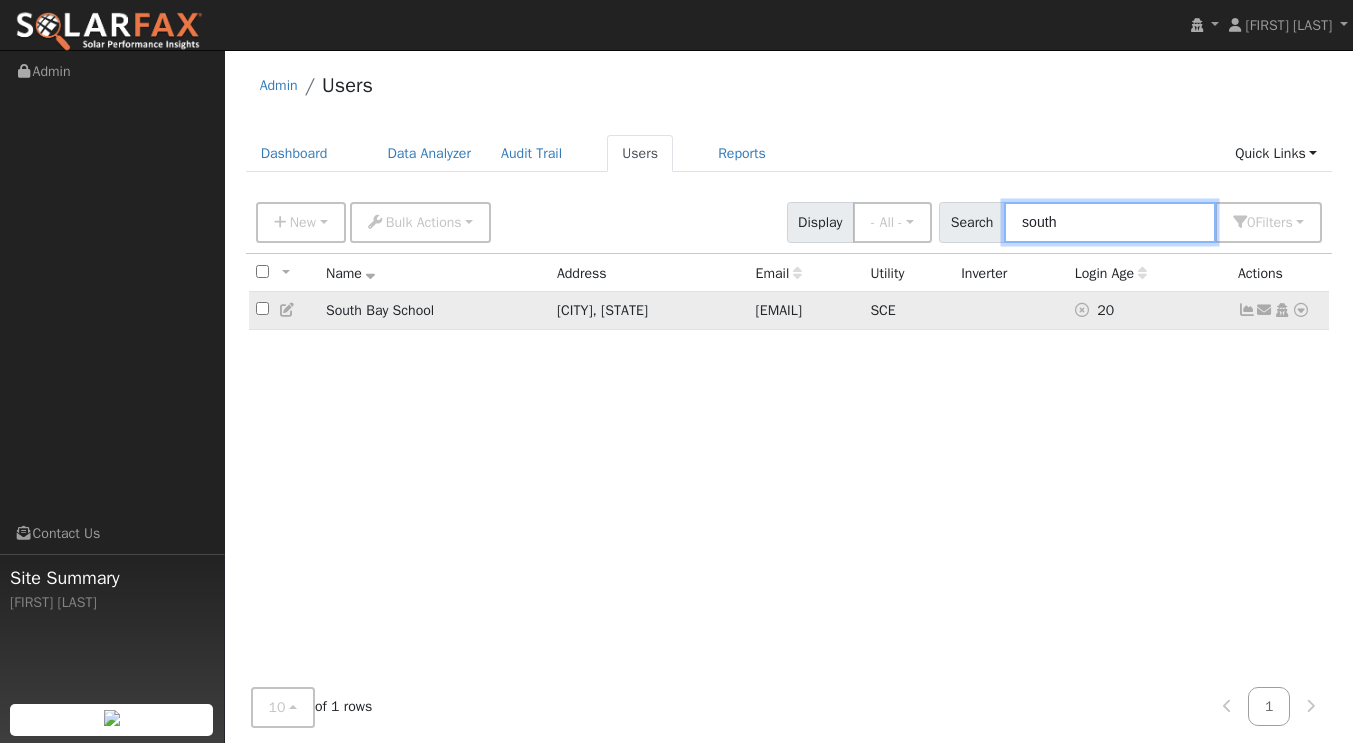 type on "south" 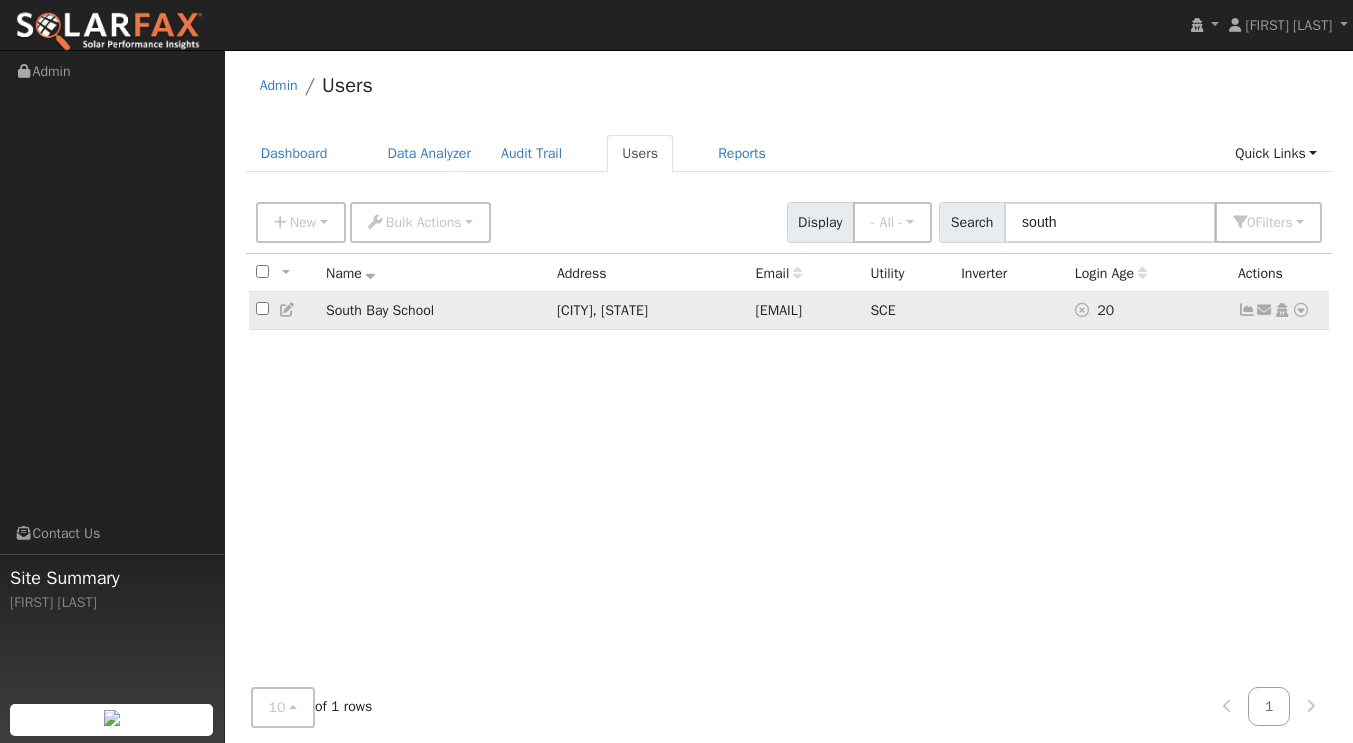 click on "South Bay School" at bounding box center [434, 310] 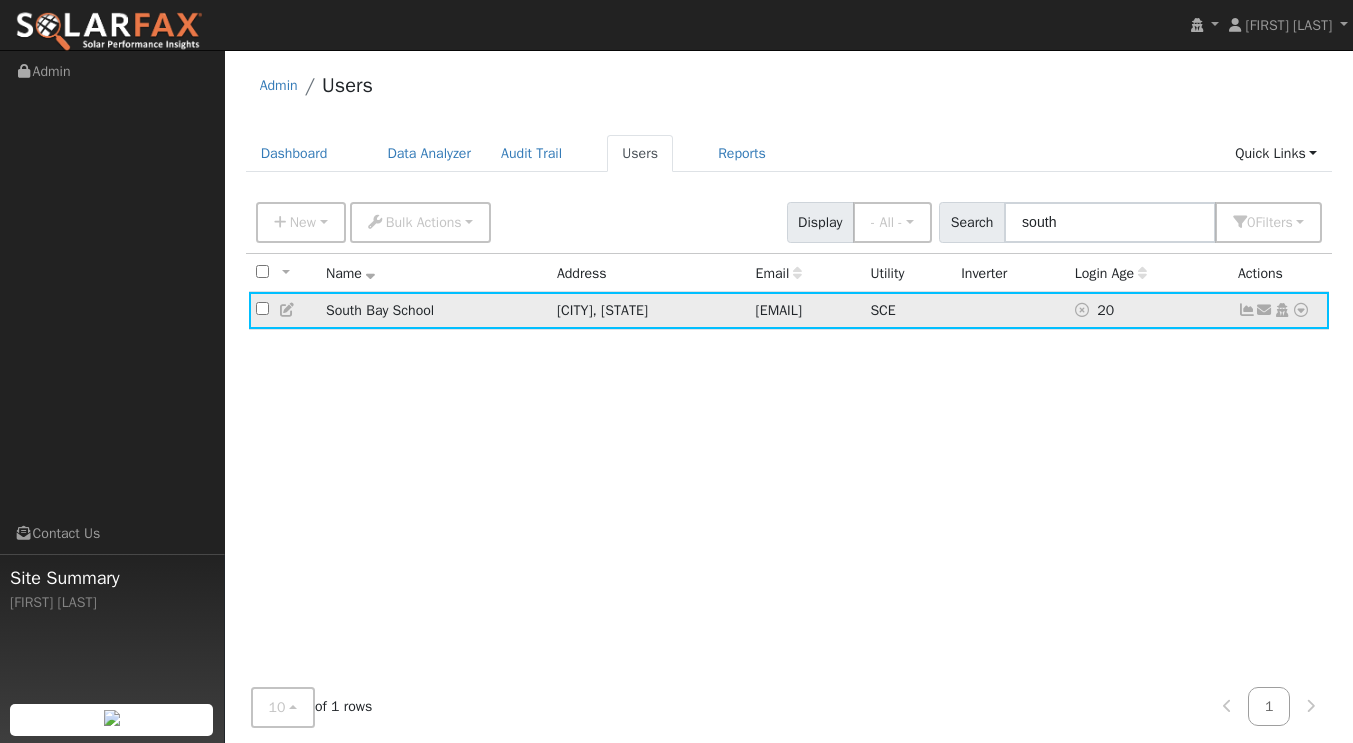 click at bounding box center (1247, 310) 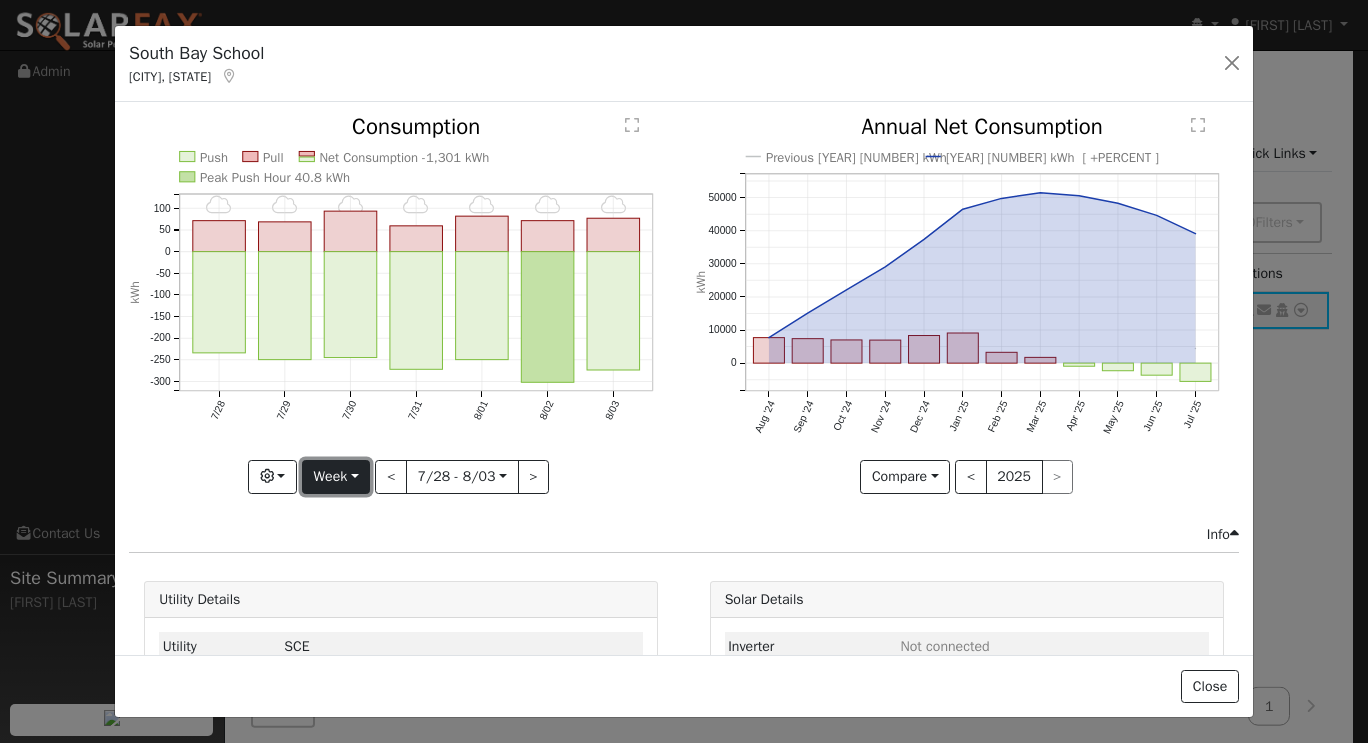 click on "Week" at bounding box center (336, 477) 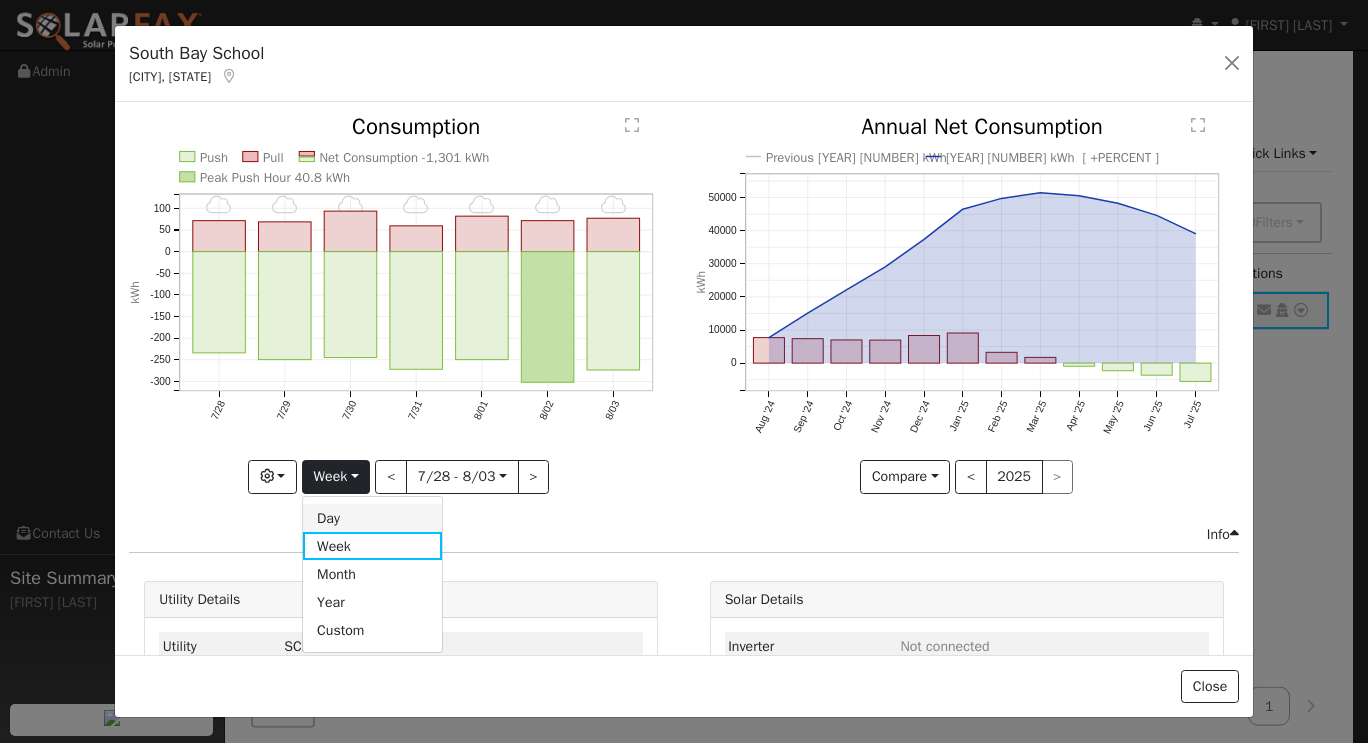 click on "Day" at bounding box center (372, 518) 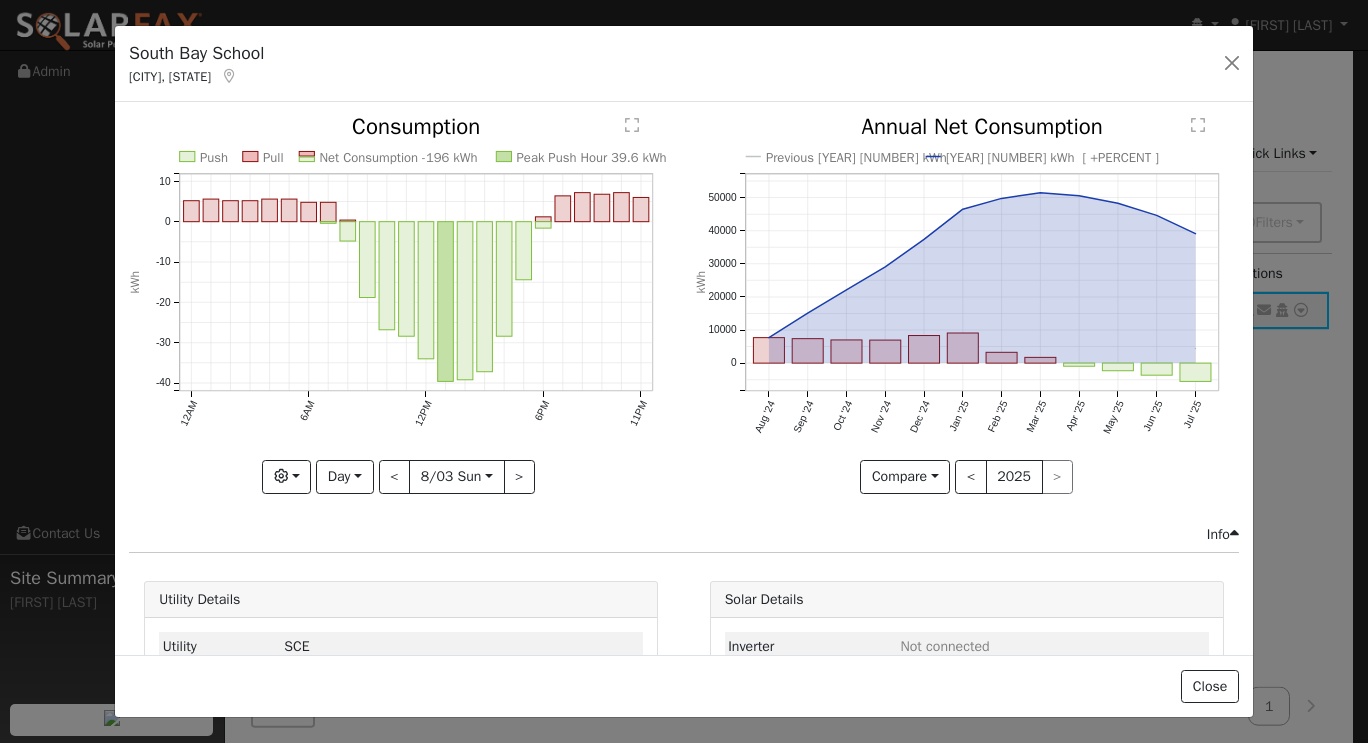 click on "Issue History Date By Flag Comment Type No Issue History Push Pull Net Consumption -196 kWh Peak Push Hour 39.6 kWh 12AM 6AM 12PM 6PM 11PM -40 -30 -20 -10 0 10  Consumption kWh onclick="" onclick="" onclick="" onclick="" onclick="" onclick="" onclick="" onclick="" onclick="" onclick="" onclick="" onclick="" onclick="" onclick="" onclick="" onclick="" onclick="" onclick="" onclick="" onclick="" onclick="" onclick="" onclick="" onclick="" onclick="" onclick="" onclick="" onclick="" onclick="" onclick="" onclick="" onclick="" onclick="" onclick="" onclick="" onclick="" onclick="" onclick="" onclick="" onclick="" onclick="" onclick="" onclick="" onclick="" onclick="" onclick="" onclick="" Graphs Estimated Production Previous Year Consumption Previous Year Total Consumption Previous Year Cumulative Consumption Previous Year Options Weather °F kWh $ Net Push/Pull Previous Year Period Day Day Week Month Year Custom < [DATE] Sun  [DATE] > Previous [YEAR] [NUMBER] kWh [YEAR] [NUMBER] kWh  [ +PERCENT ] Aug '[YEAR]'" at bounding box center (684, 378) 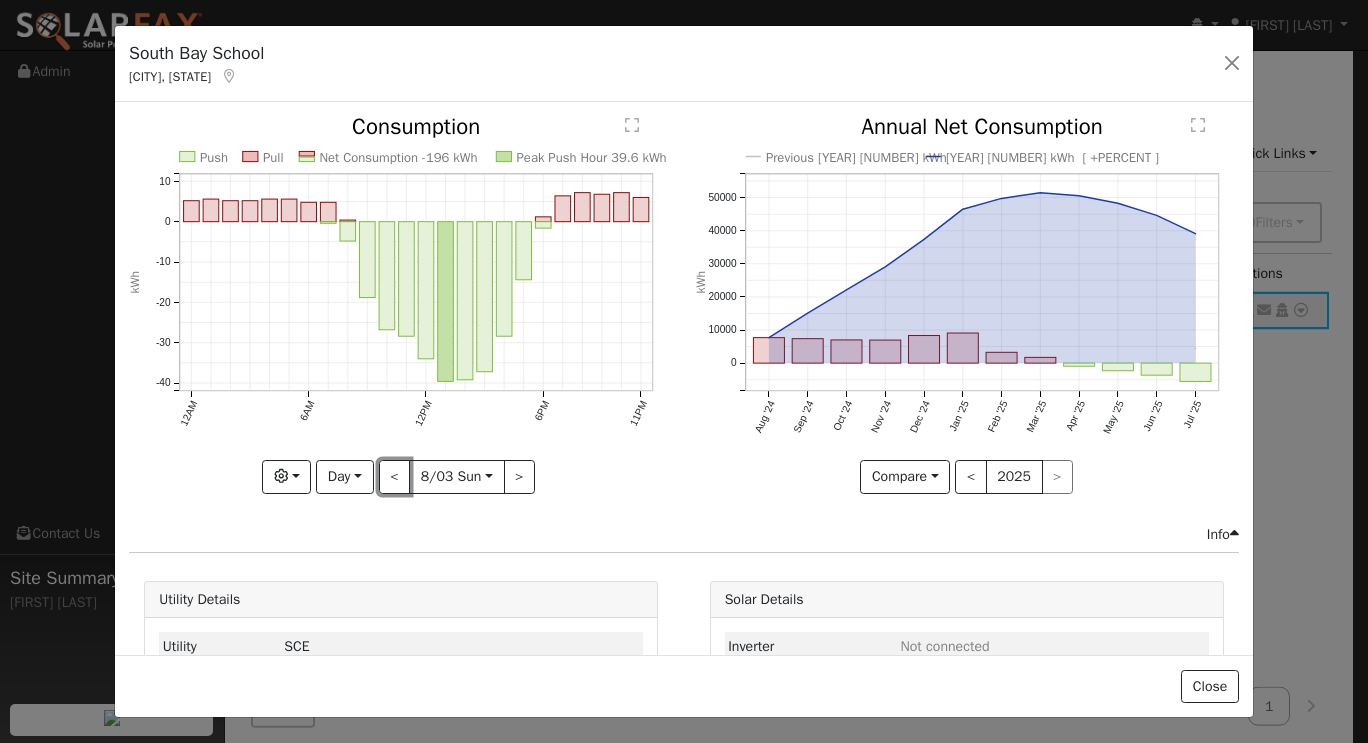 click on "<" at bounding box center (395, 477) 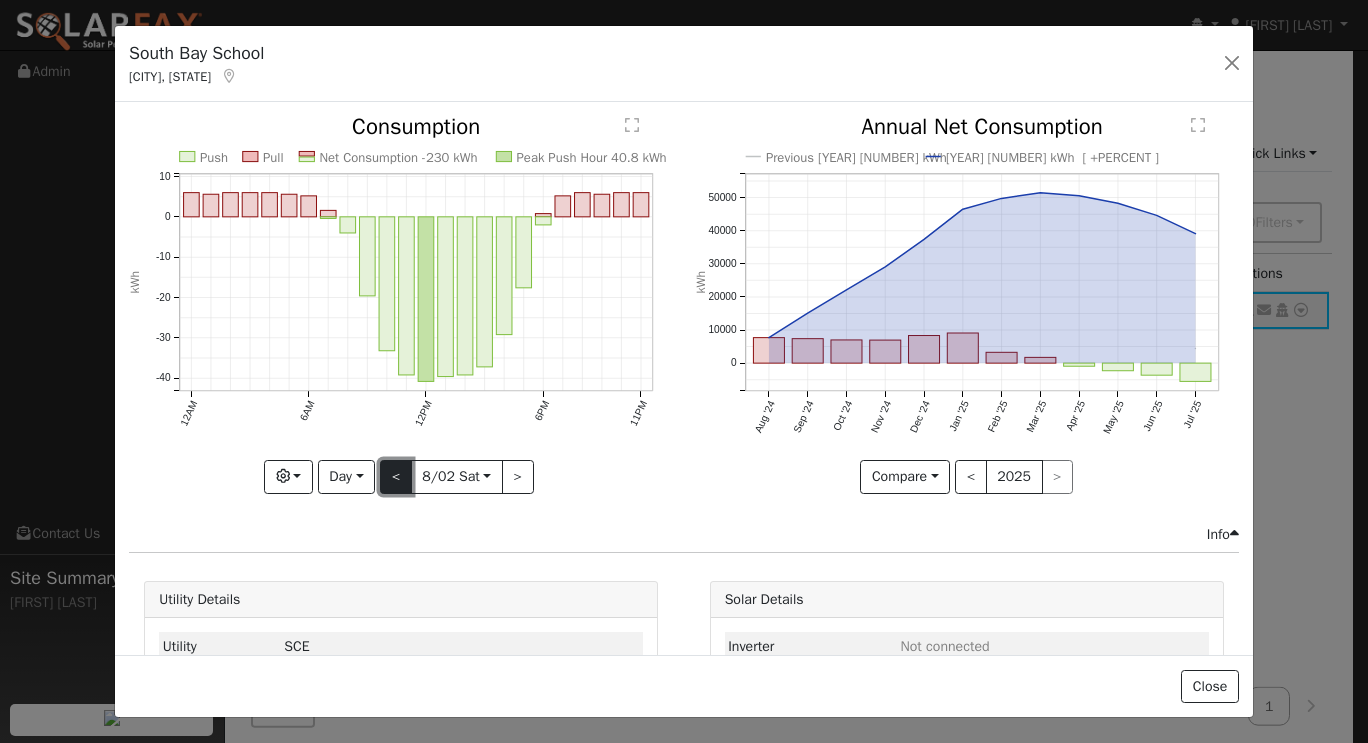 click on "<" at bounding box center (396, 477) 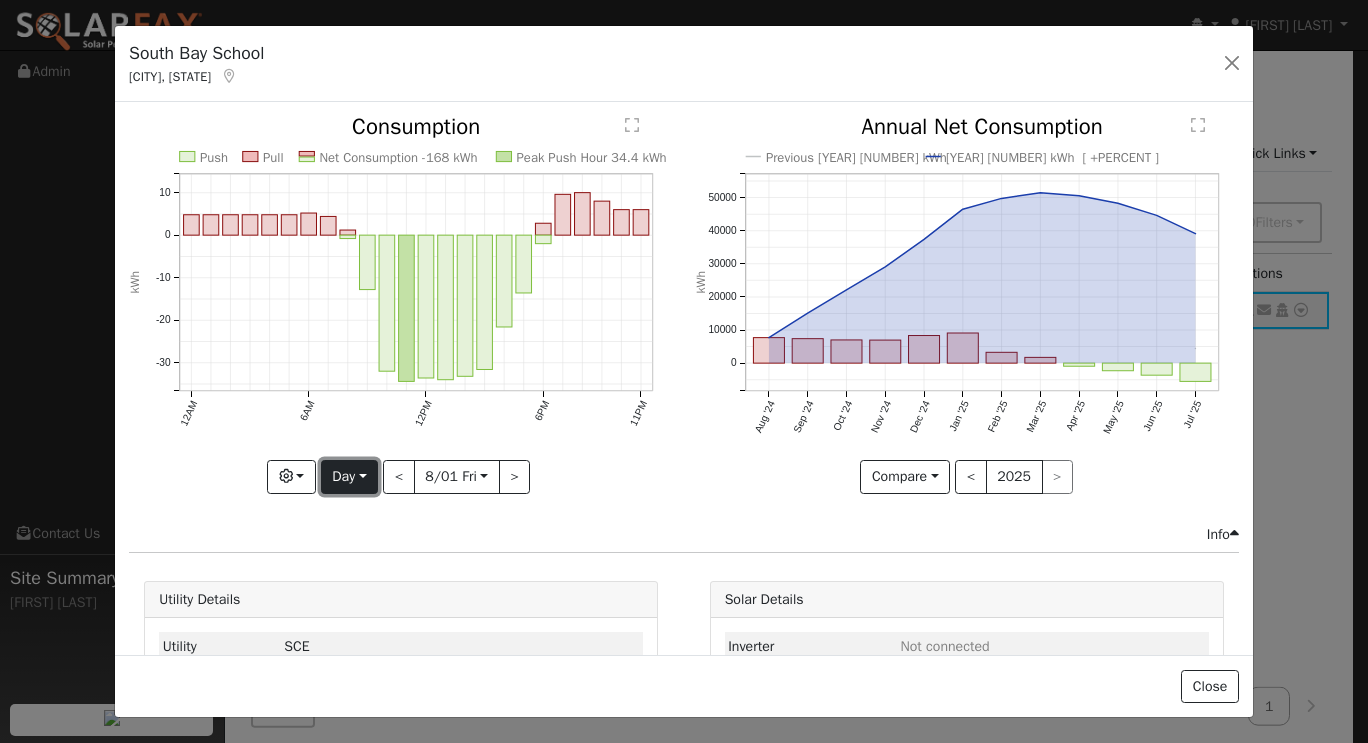 click on "Day" at bounding box center (349, 477) 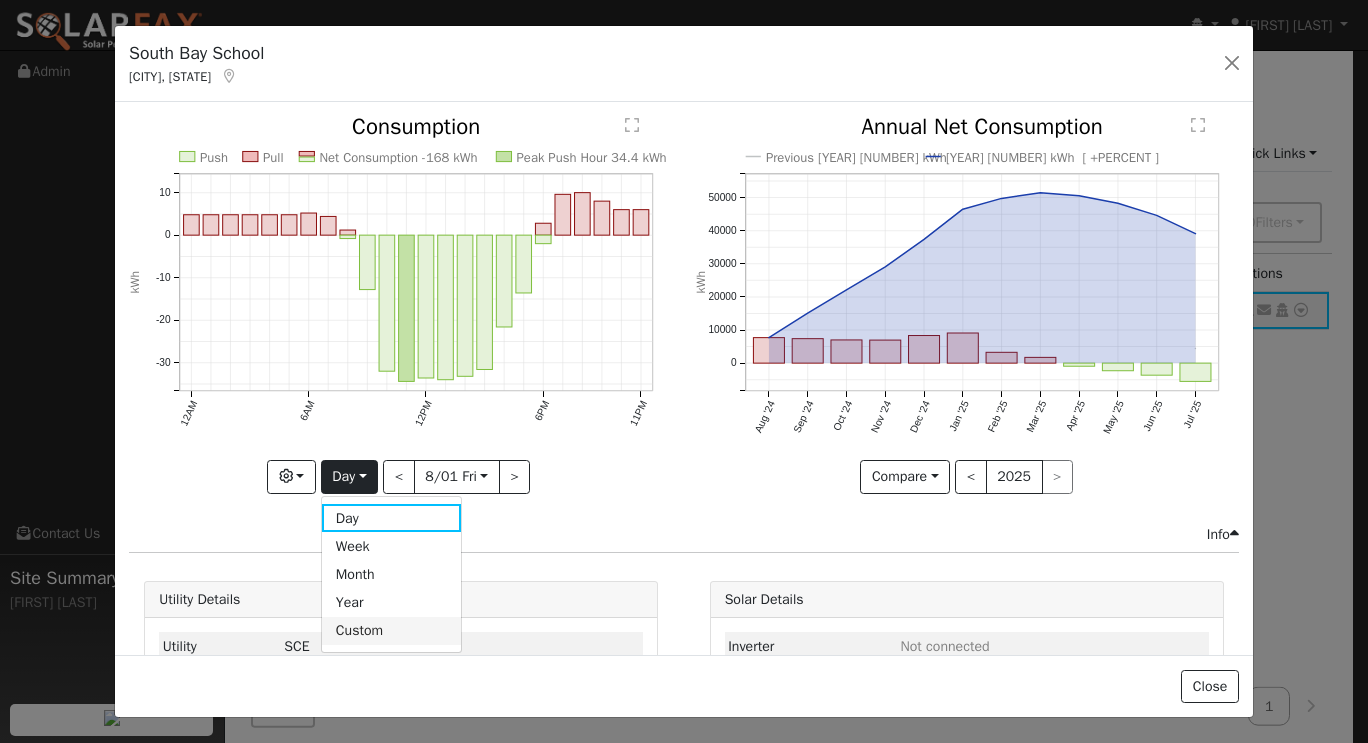 click on "Custom" at bounding box center (391, 631) 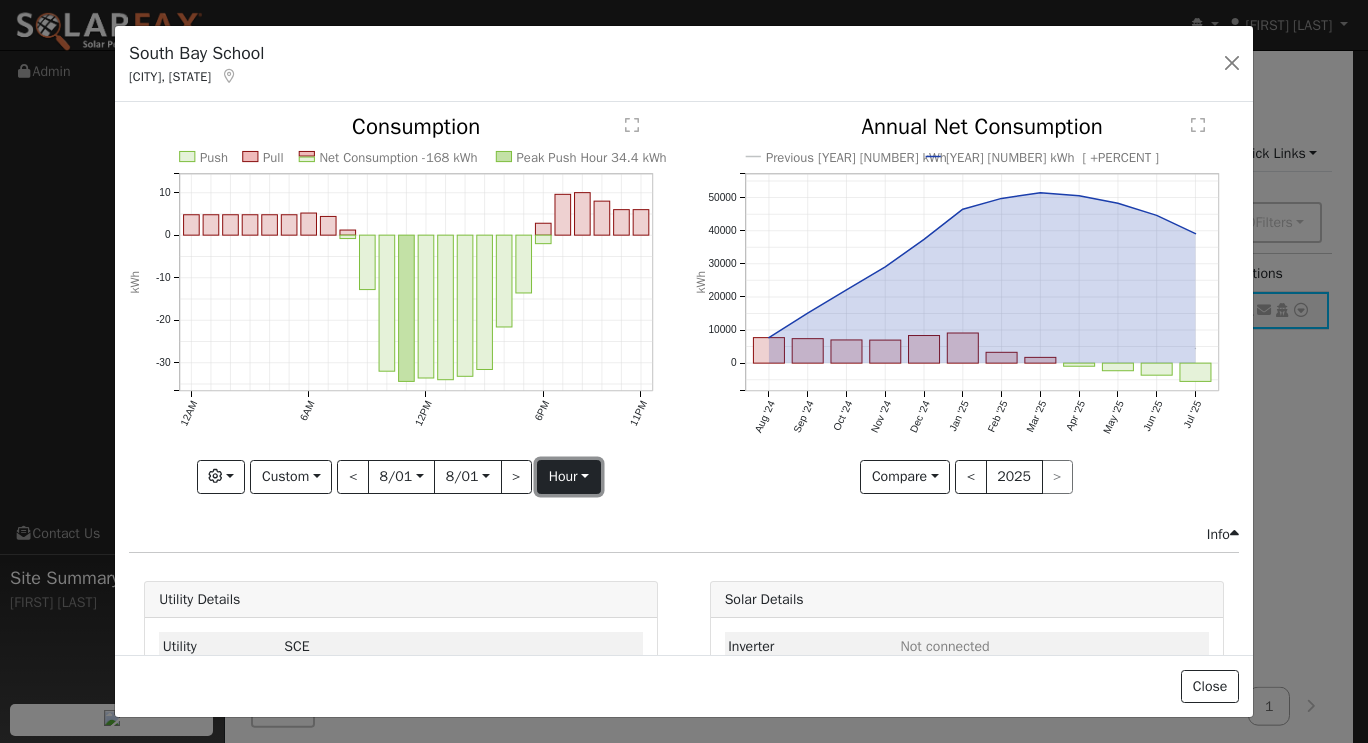 click on "hour" at bounding box center (569, 477) 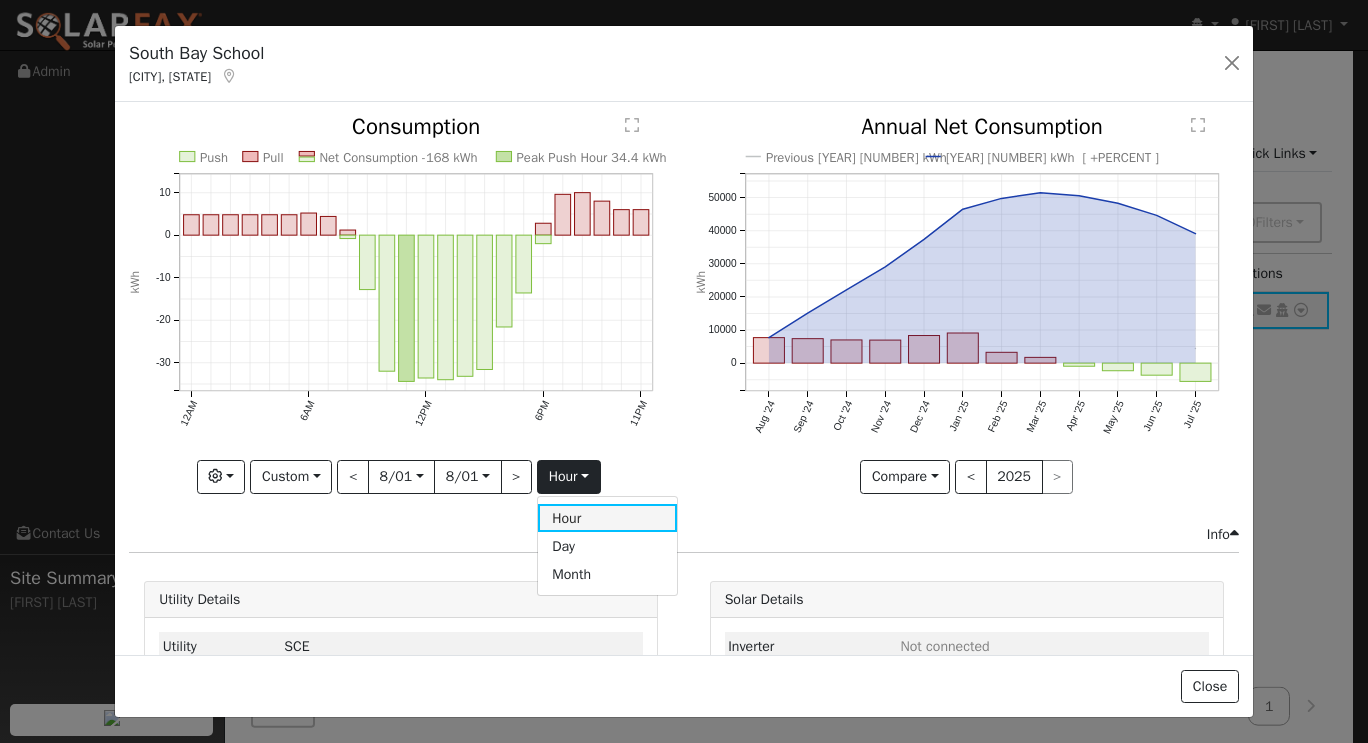 click on "Hour" at bounding box center [607, 518] 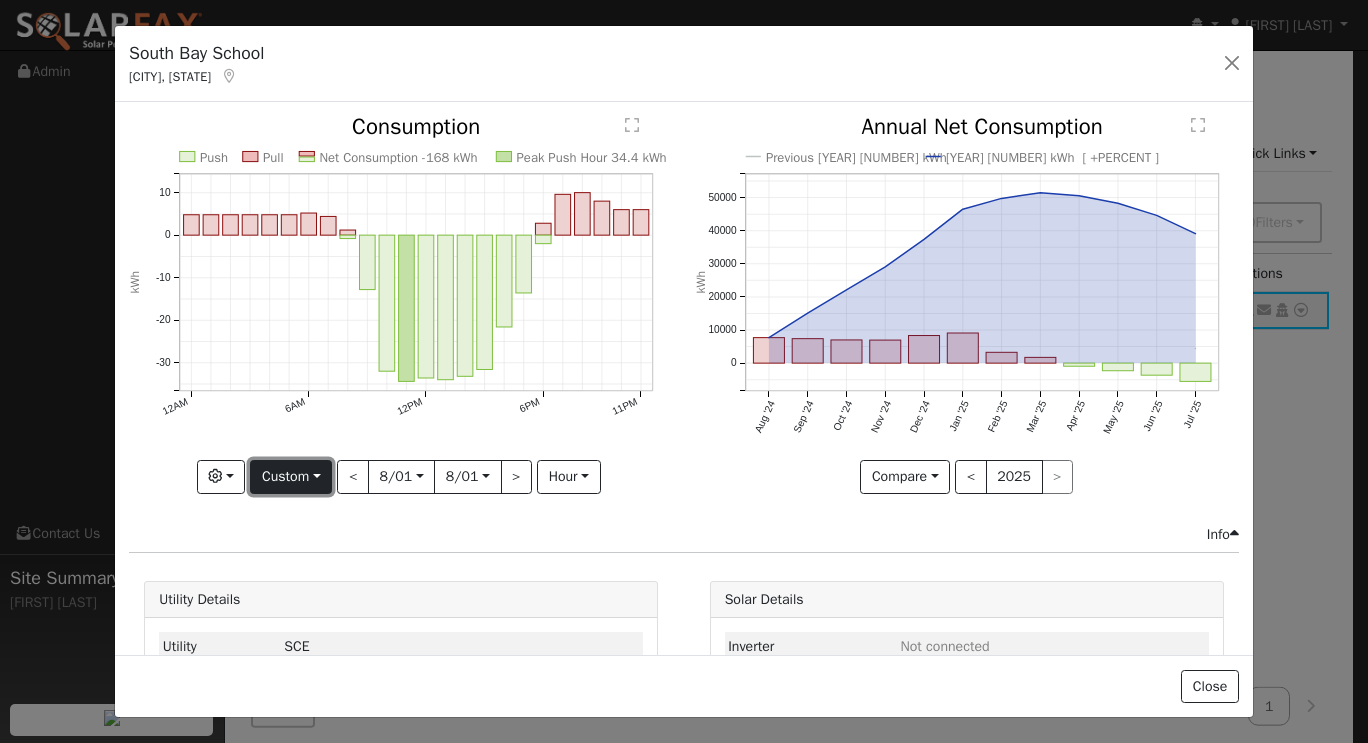 click on "Custom" at bounding box center (291, 477) 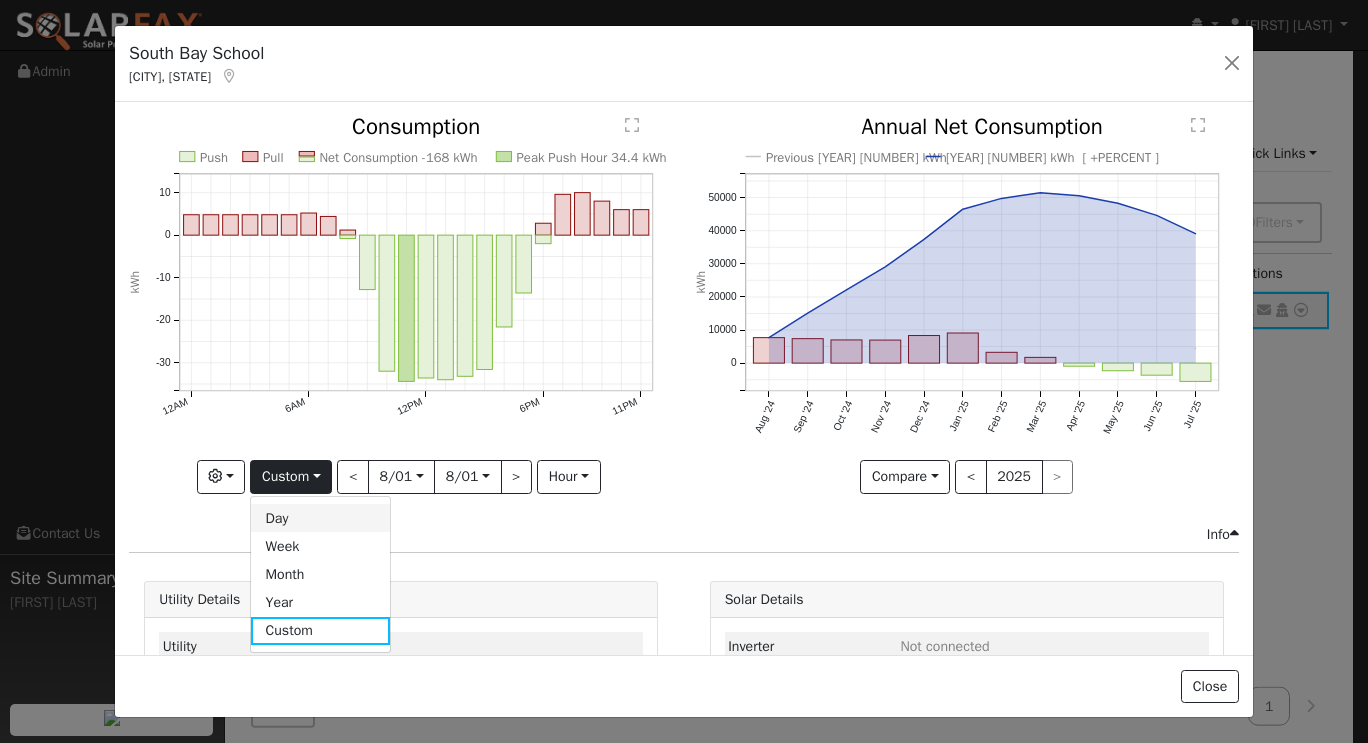 click on "Day" at bounding box center (320, 518) 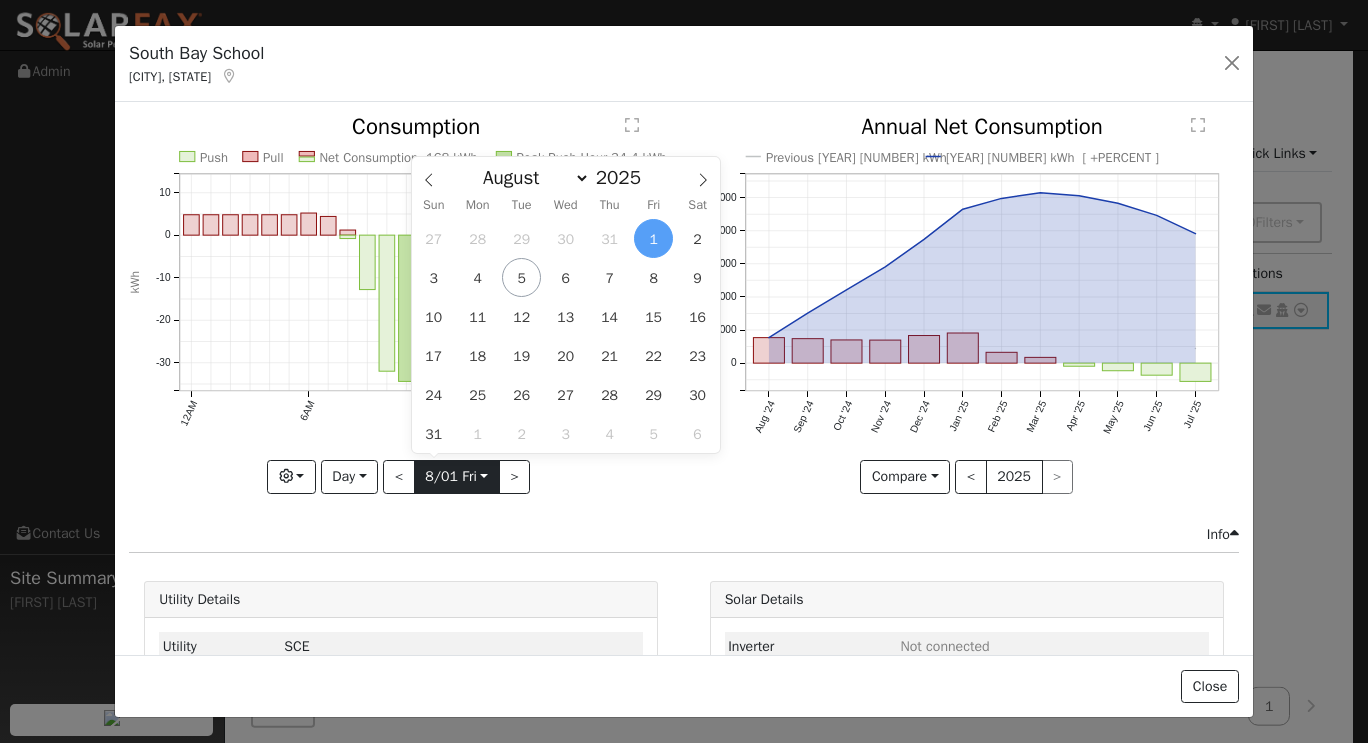 click on "2025-08-01" at bounding box center (457, 477) 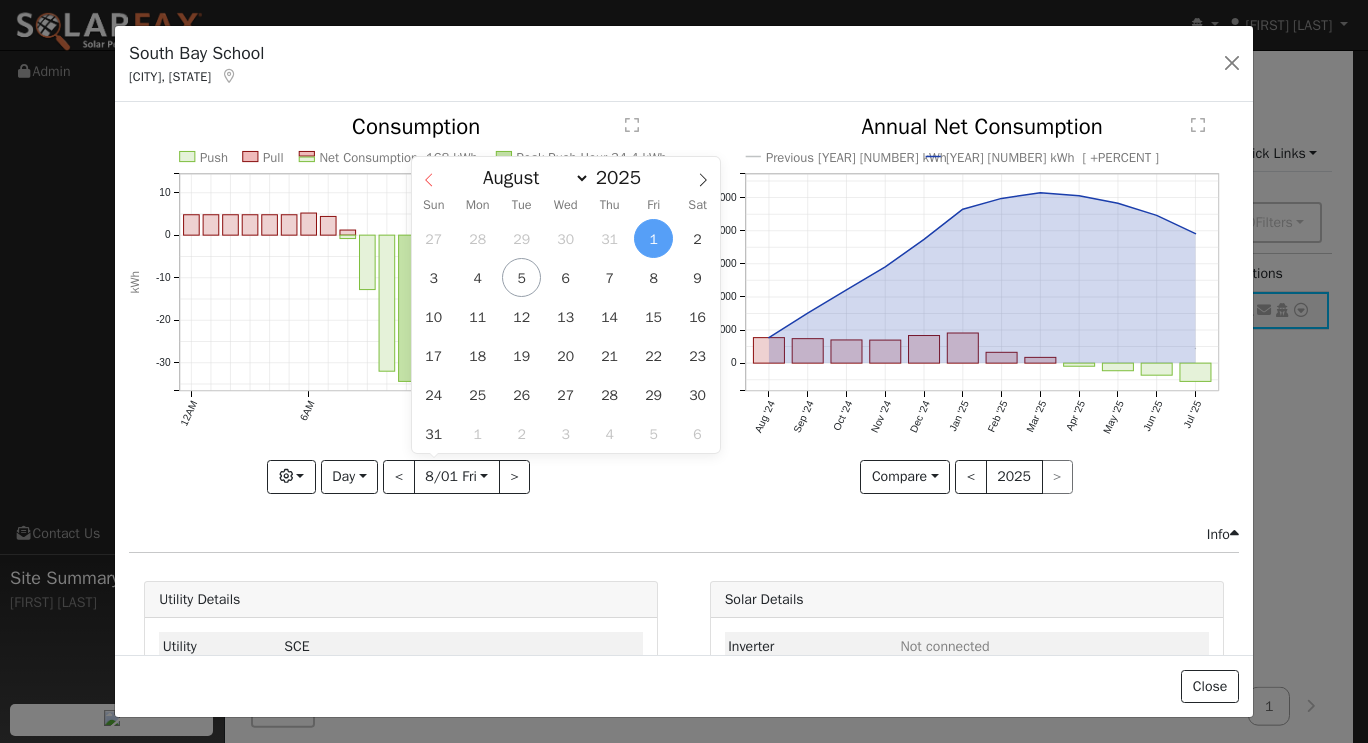 click at bounding box center (429, 174) 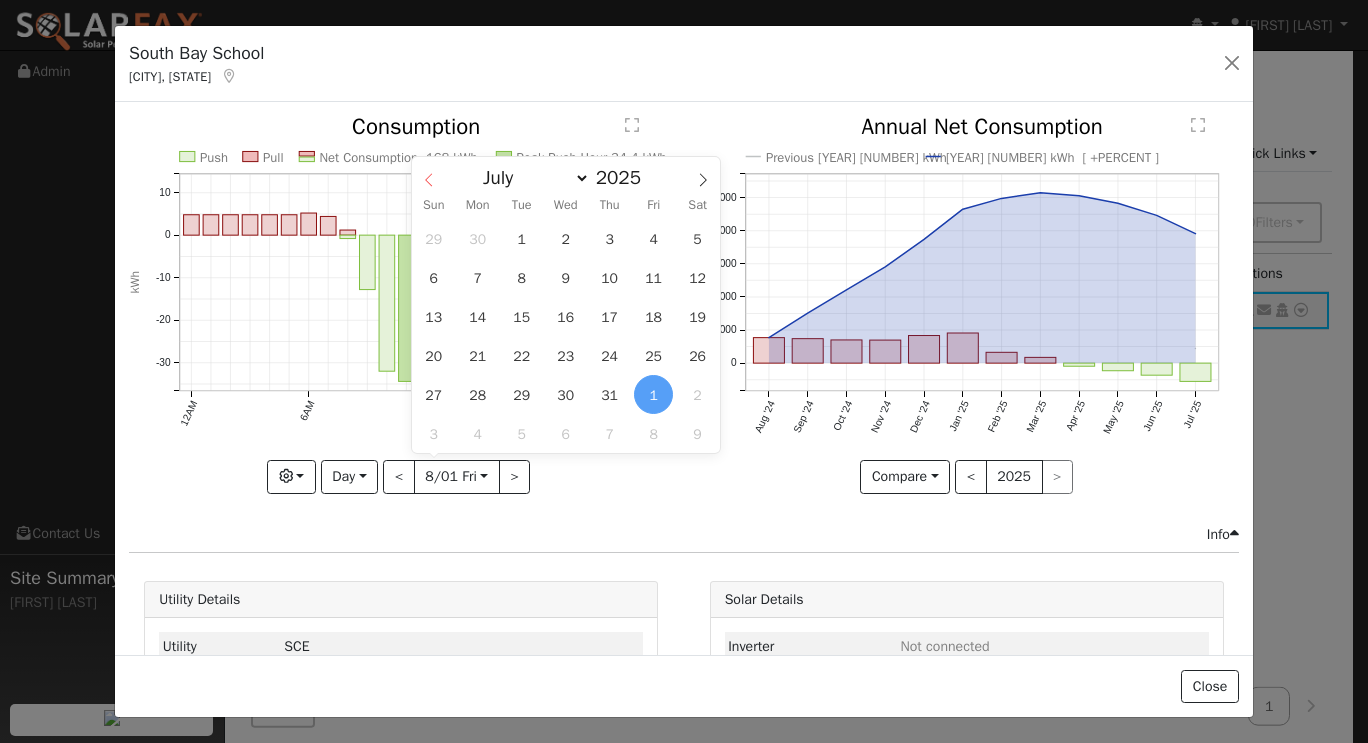click at bounding box center [429, 174] 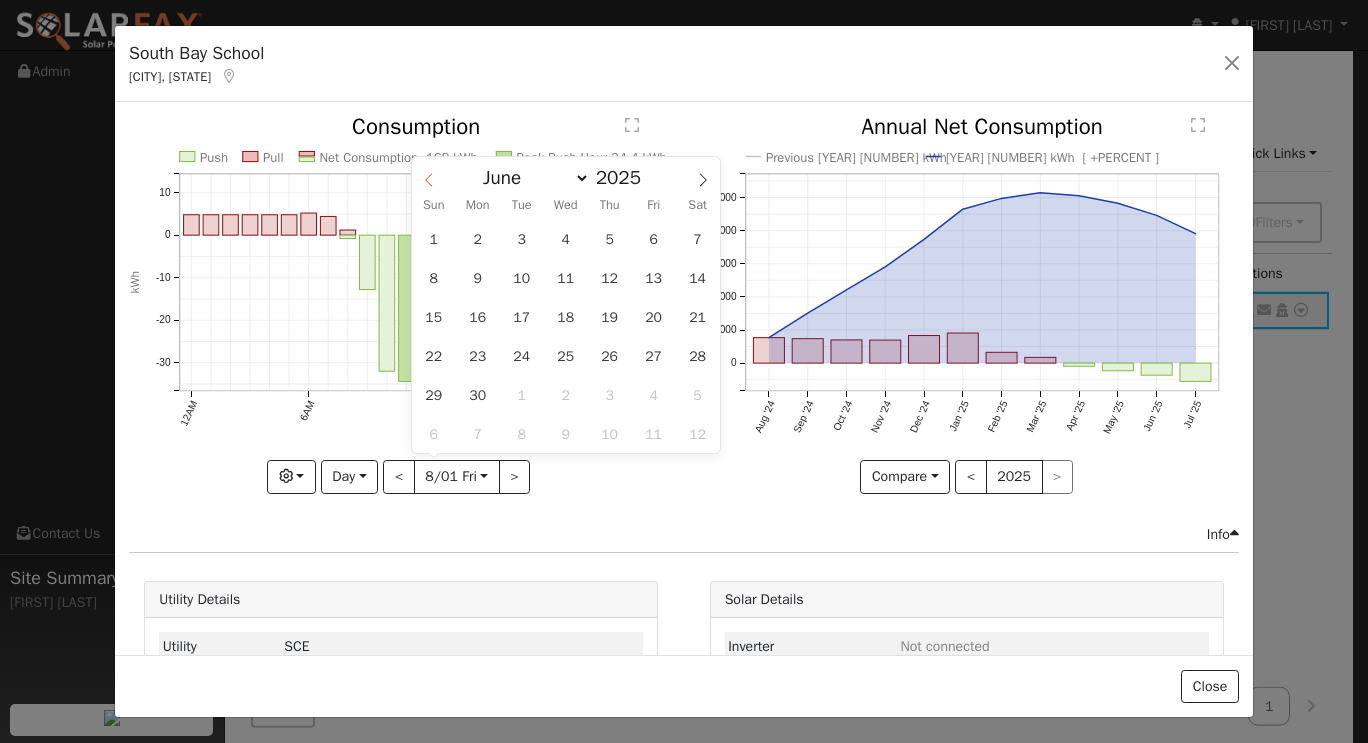 click at bounding box center (429, 174) 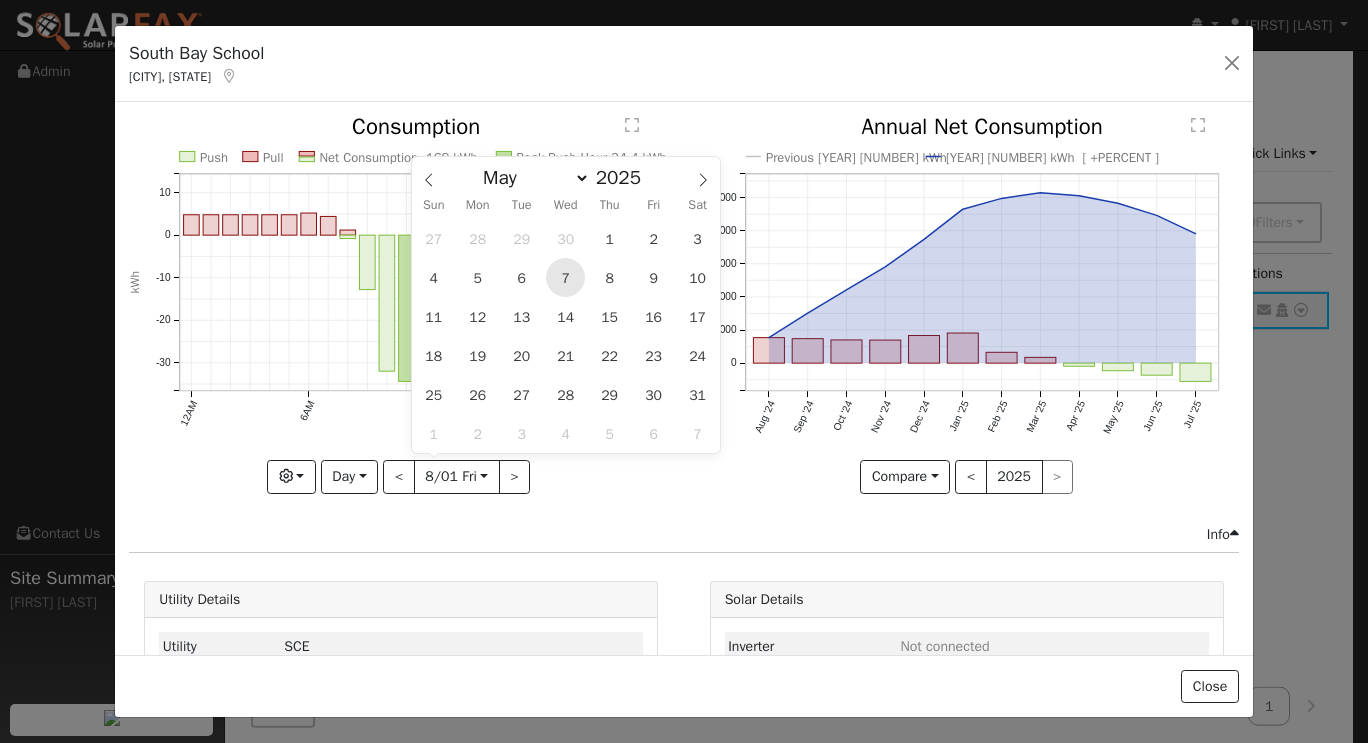 click on "7" at bounding box center [565, 277] 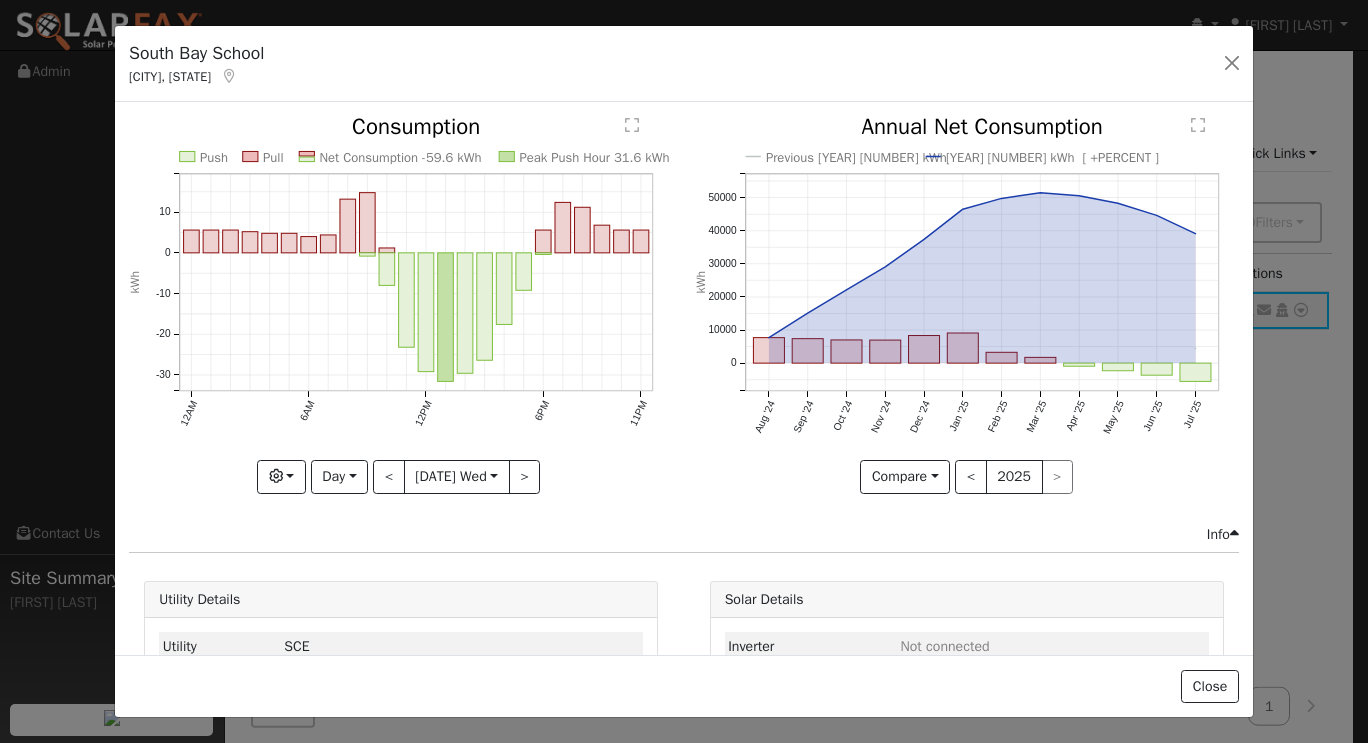 click on "Push Pull Net Consumption -59.6 kWh Peak Push Hour 31.6 kWh 12AM 6AM 12PM 6PM 11PM -30 -20 -10 0 10  Consumption kWh onclick="" onclick="" onclick="" onclick="" onclick="" onclick="" onclick="" onclick="" onclick="" onclick="" onclick="" onclick="" onclick="" onclick="" onclick="" onclick="" onclick="" onclick="" onclick="" onclick="" onclick="" onclick="" onclick="" onclick="" onclick="" onclick="" onclick="" onclick="" onclick="" onclick="" onclick="" onclick="" onclick="" onclick="" onclick="" onclick="" onclick="" onclick="" onclick="" onclick="" onclick="" onclick="" onclick="" onclick="" onclick="" onclick="" onclick=""" 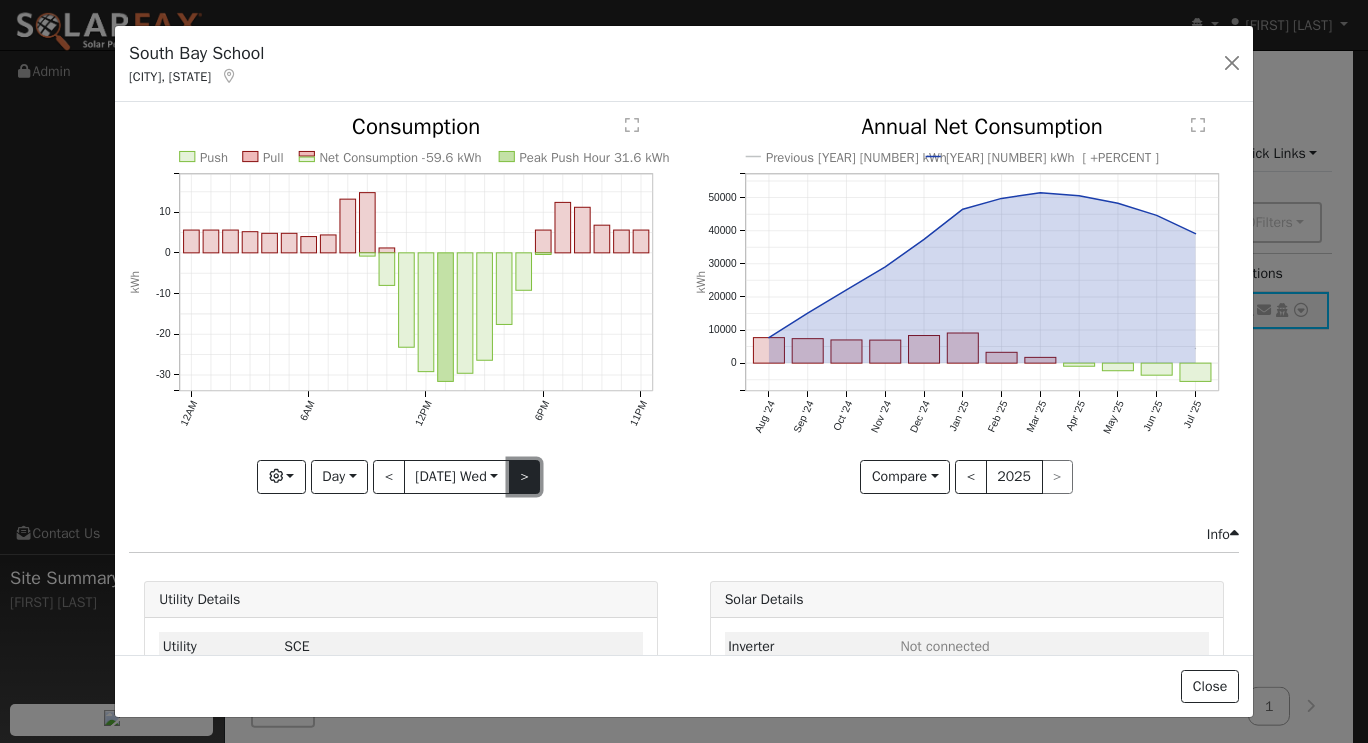 click on ">" at bounding box center (525, 477) 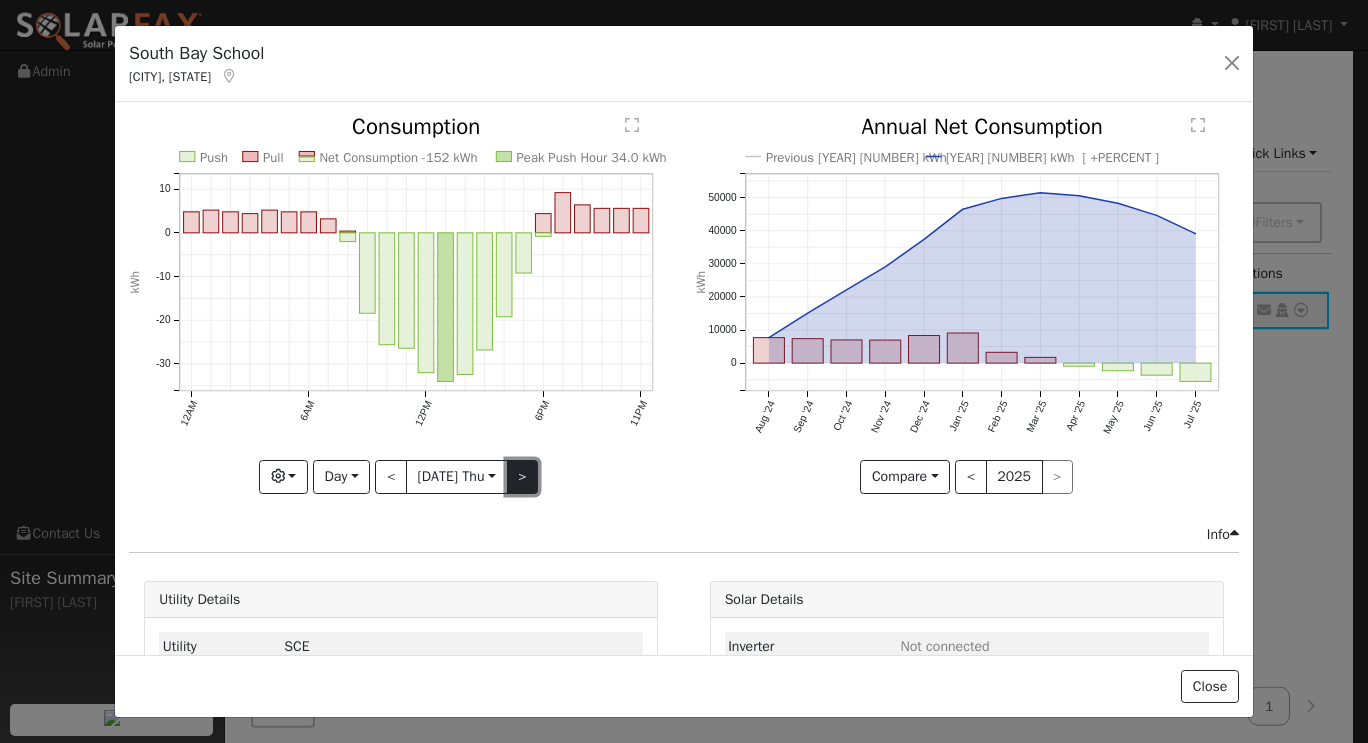 click on ">" at bounding box center [523, 477] 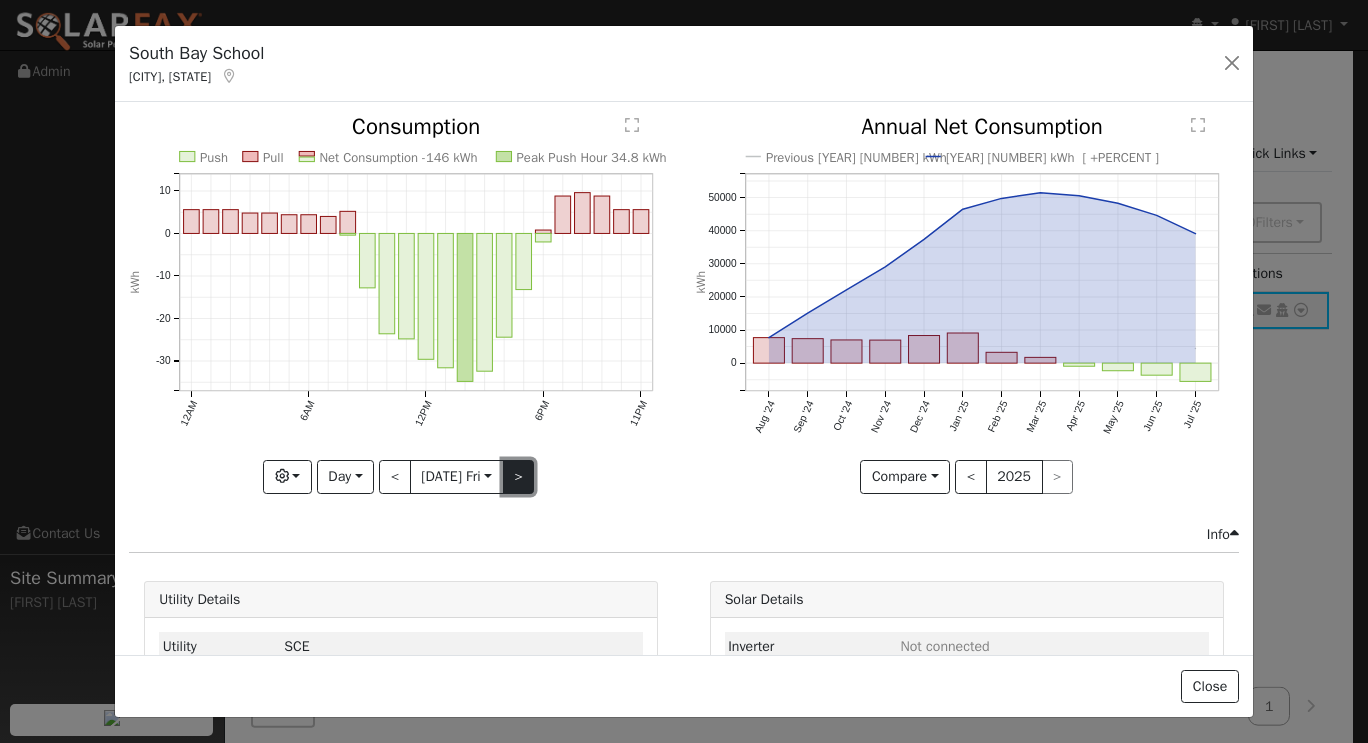click on ">" at bounding box center (519, 477) 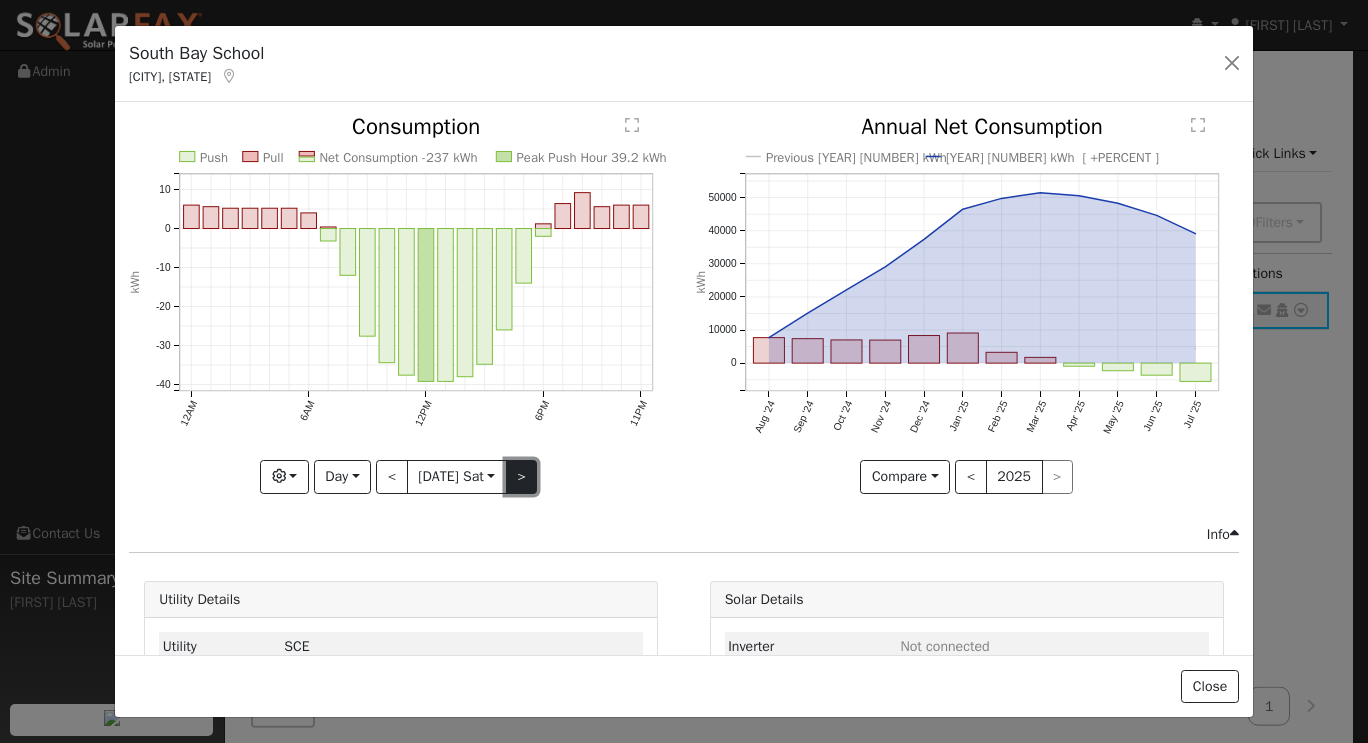 click on ">" at bounding box center (522, 477) 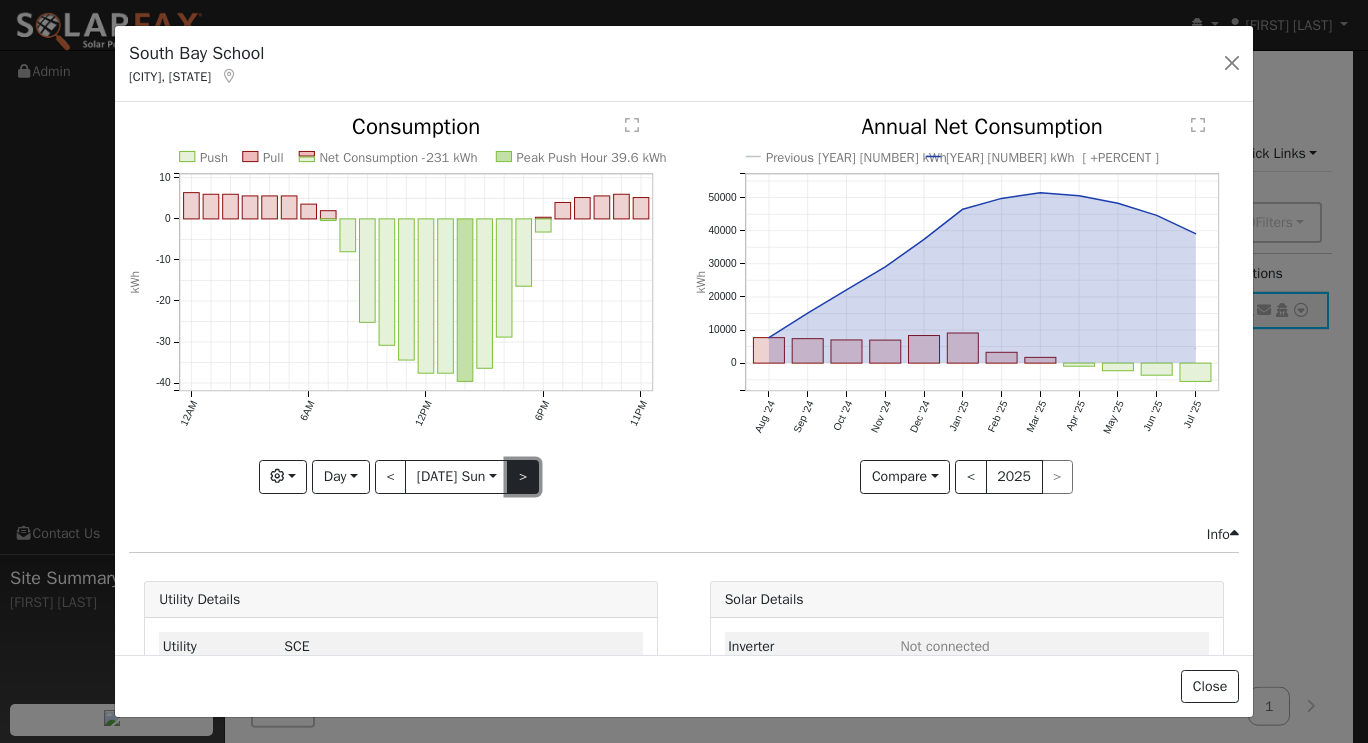 click on ">" at bounding box center (523, 477) 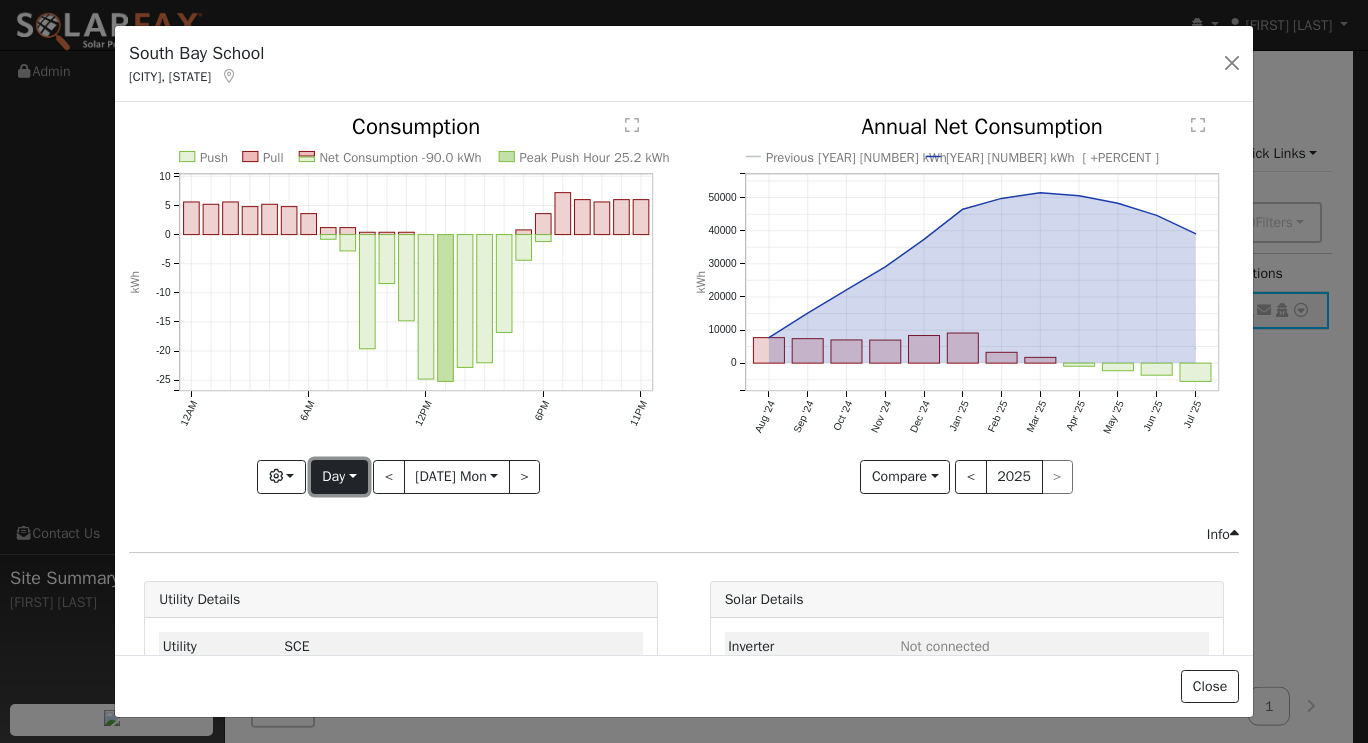 click on "Day" at bounding box center [339, 477] 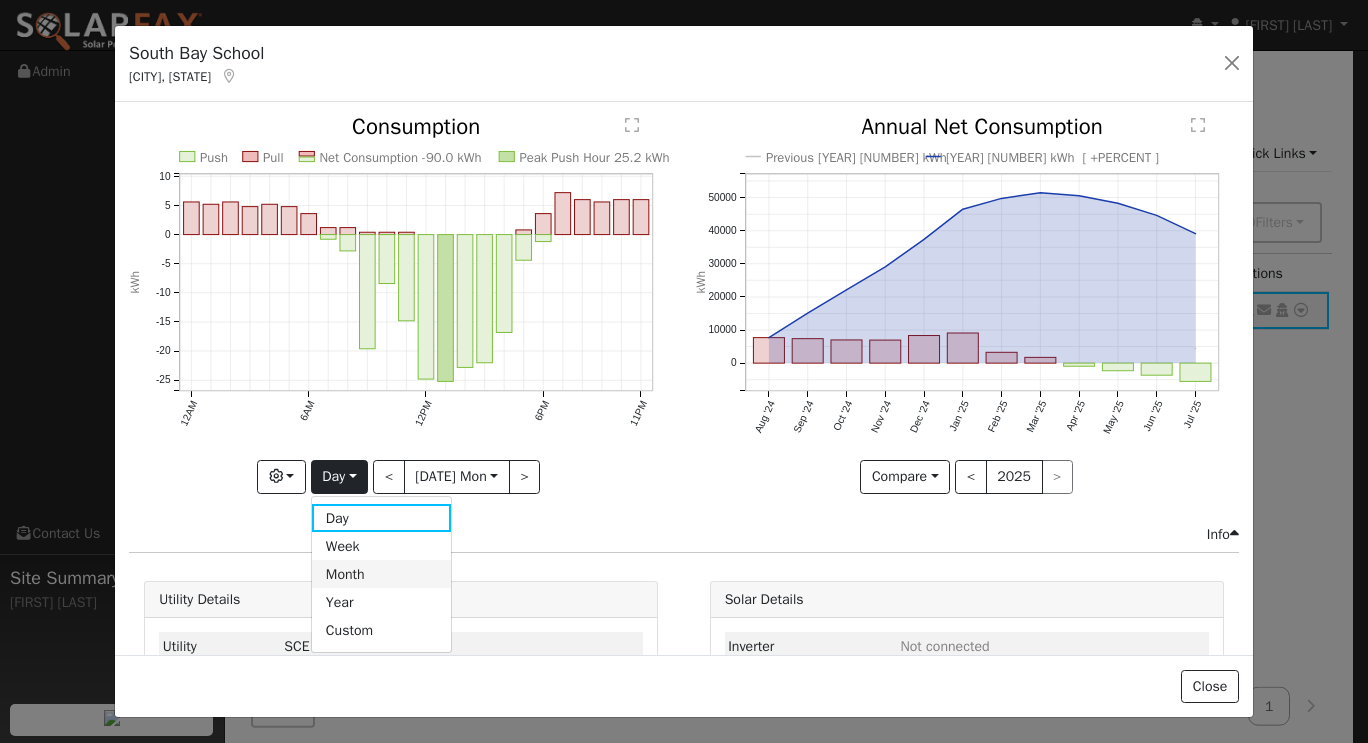 click on "Month" at bounding box center (381, 574) 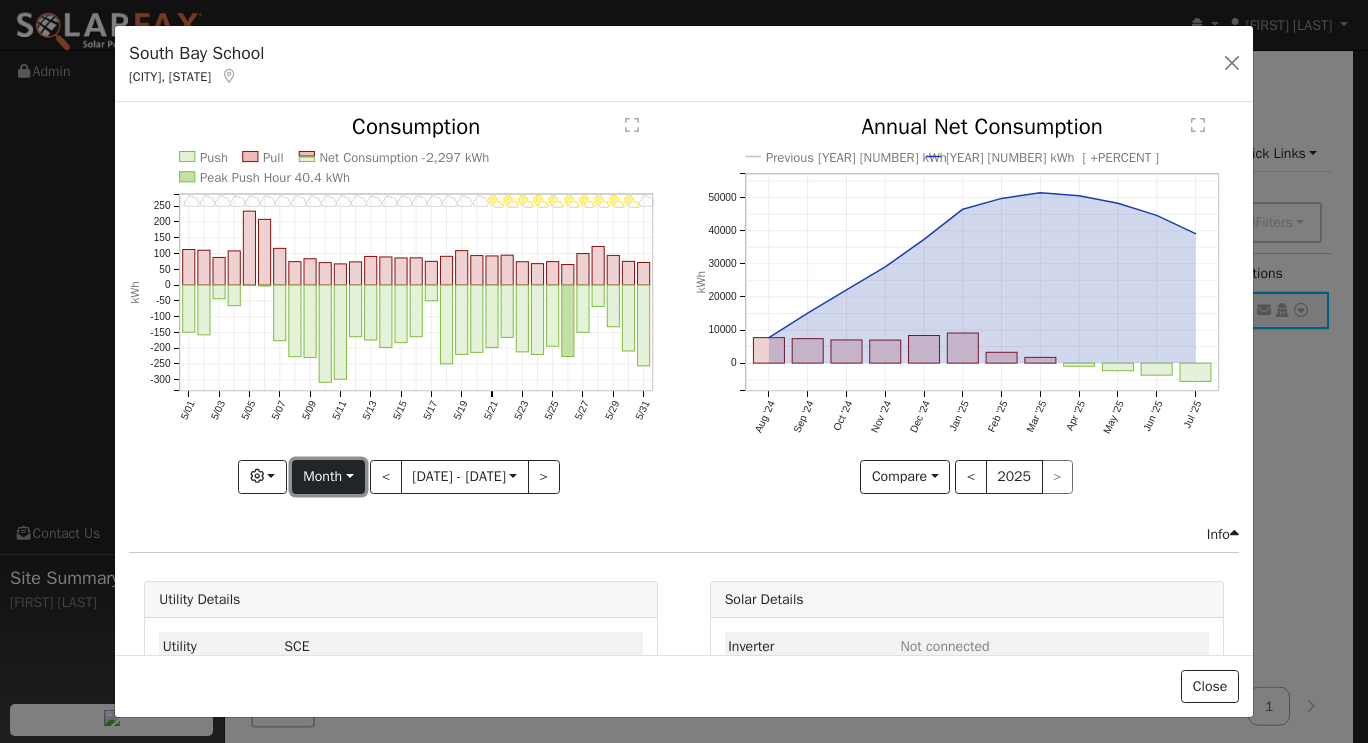 click on "Month" at bounding box center [328, 477] 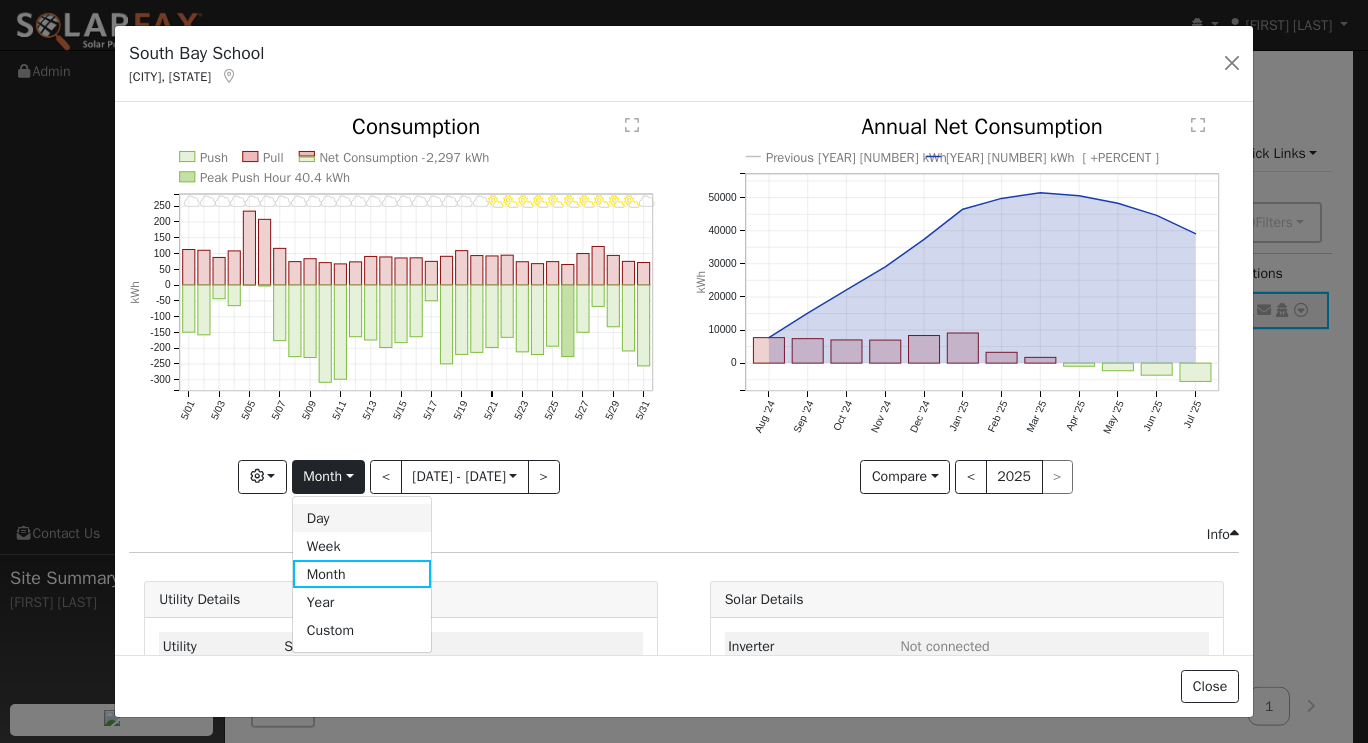 click on "Day" at bounding box center [362, 518] 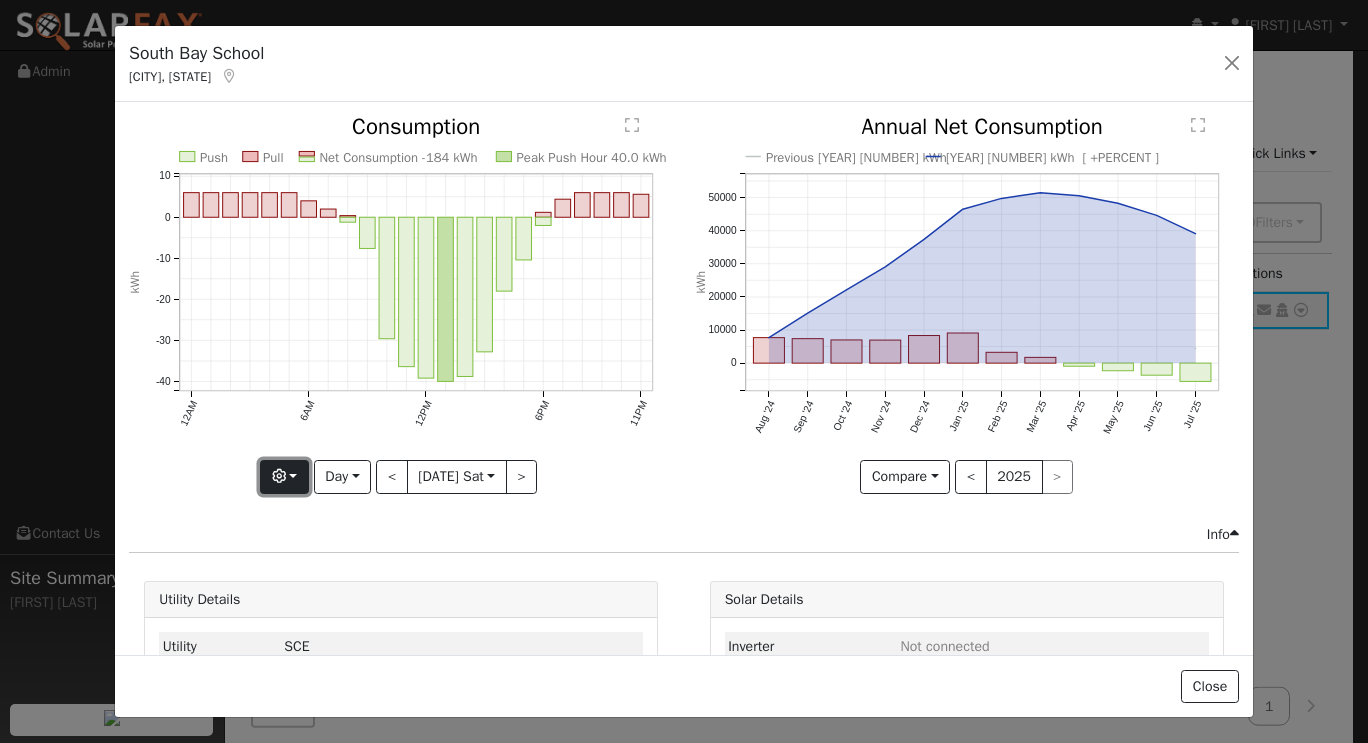 click at bounding box center [284, 477] 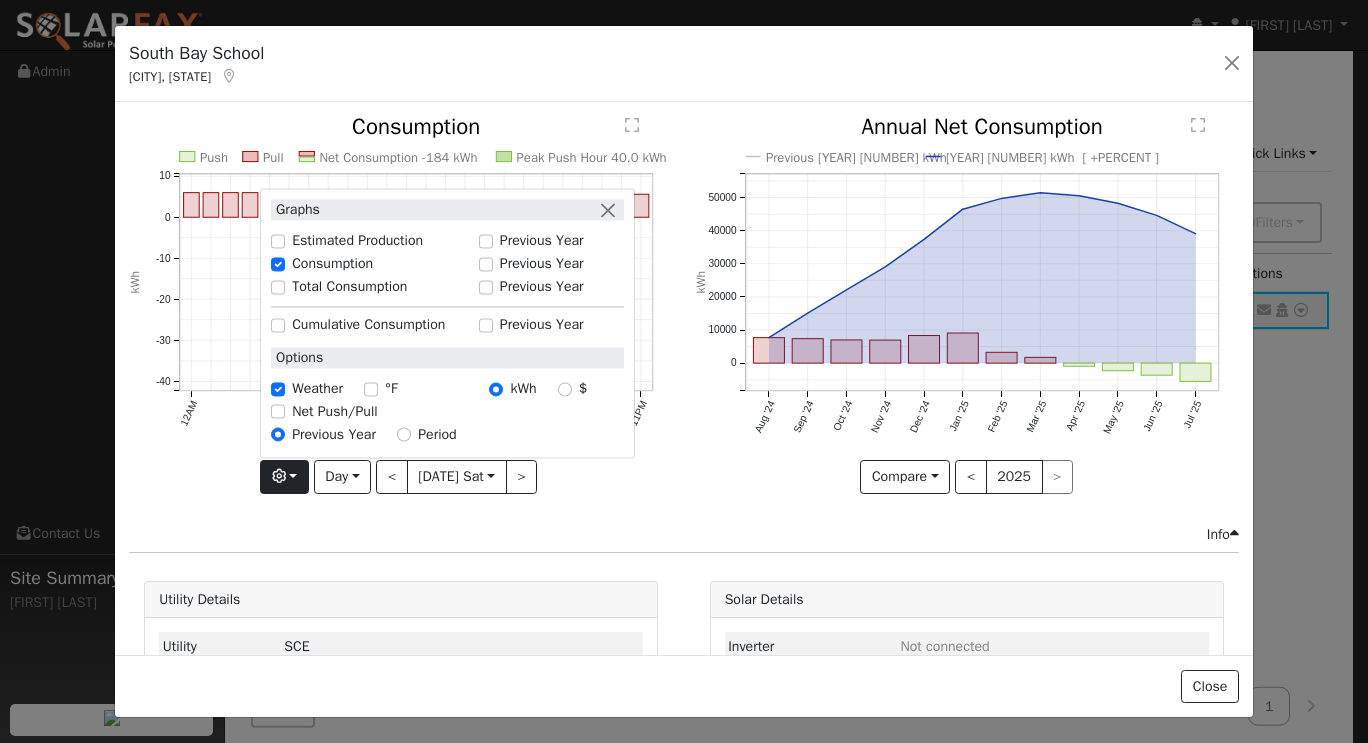 click on "Graphs Estimated Production Previous Year Consumption Previous Year Total Consumption Previous Year Cumulative Consumption Previous Year Options Weather °F kWh $ Net Push/Pull Previous Year Period Day Day Week Month Year Custom < [DATE] Sat  [DATE] >" at bounding box center [401, 319] 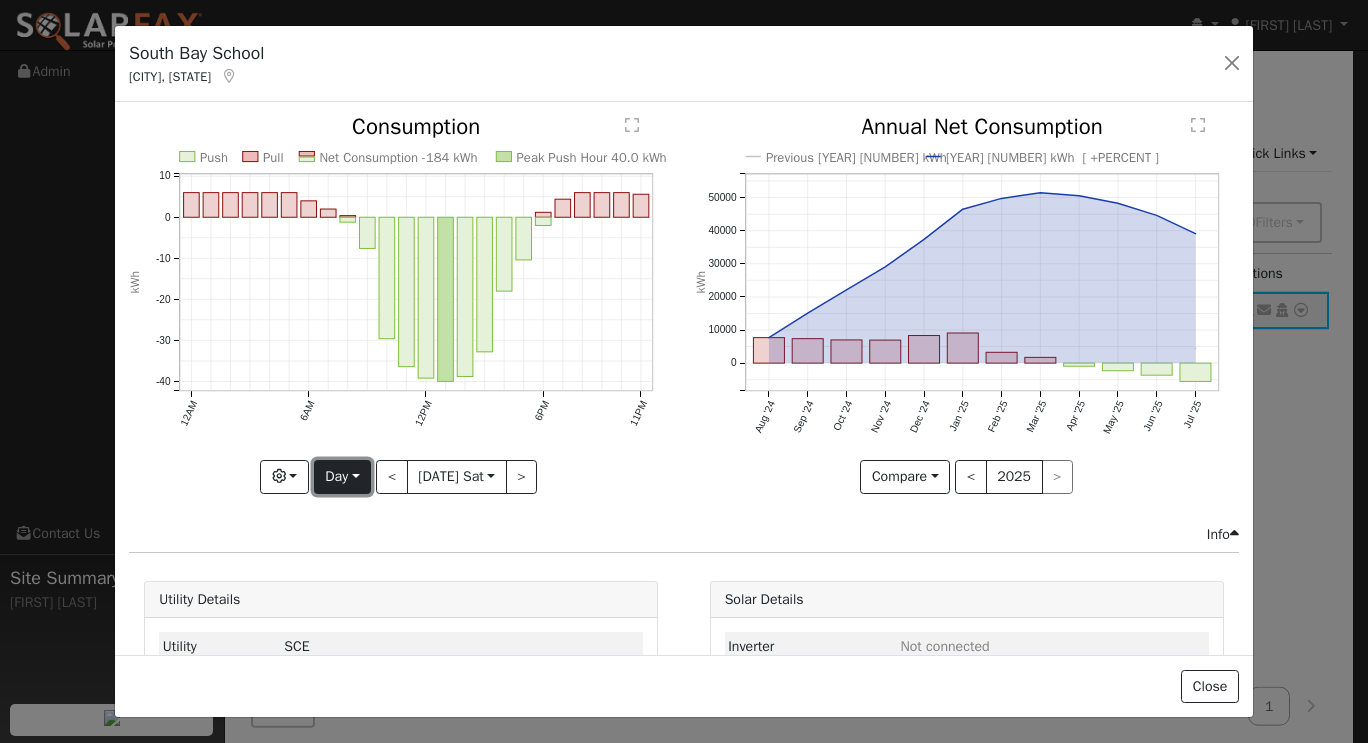 click on "Day" at bounding box center (342, 477) 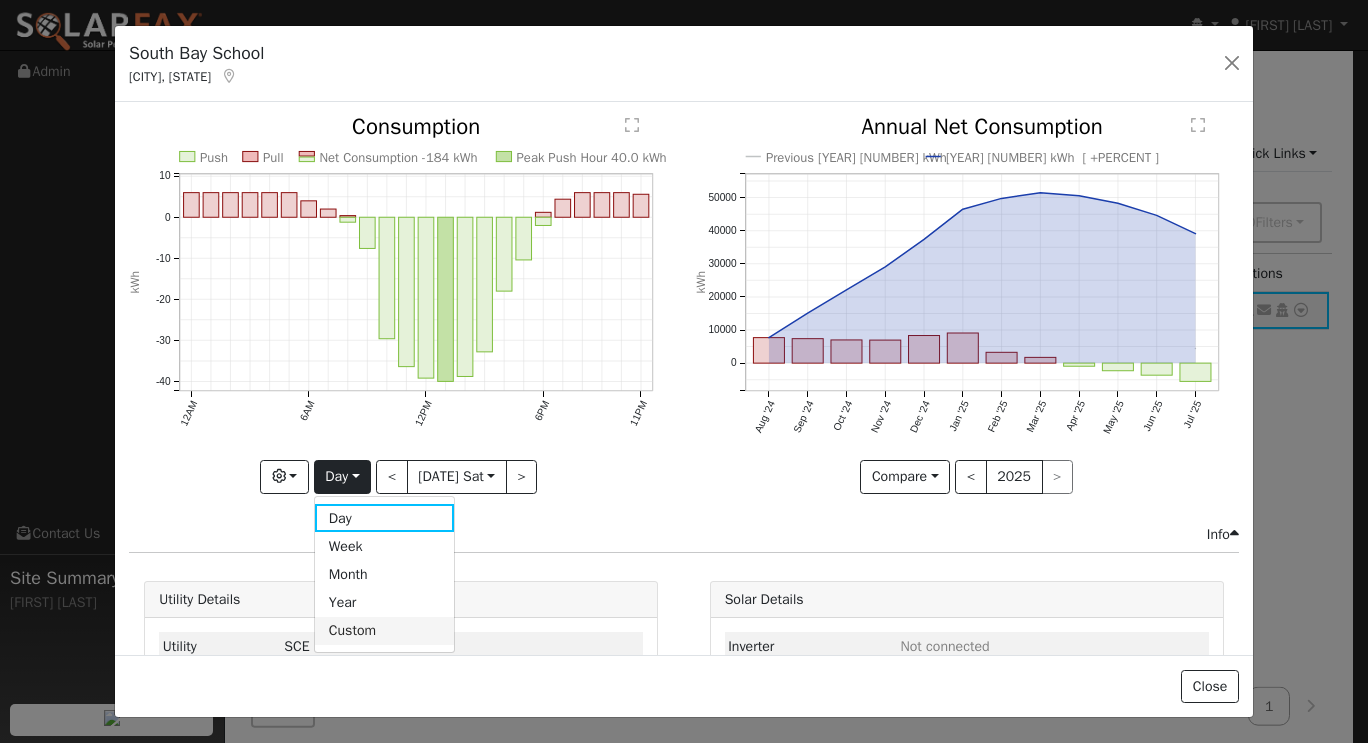 click on "Custom" at bounding box center [384, 631] 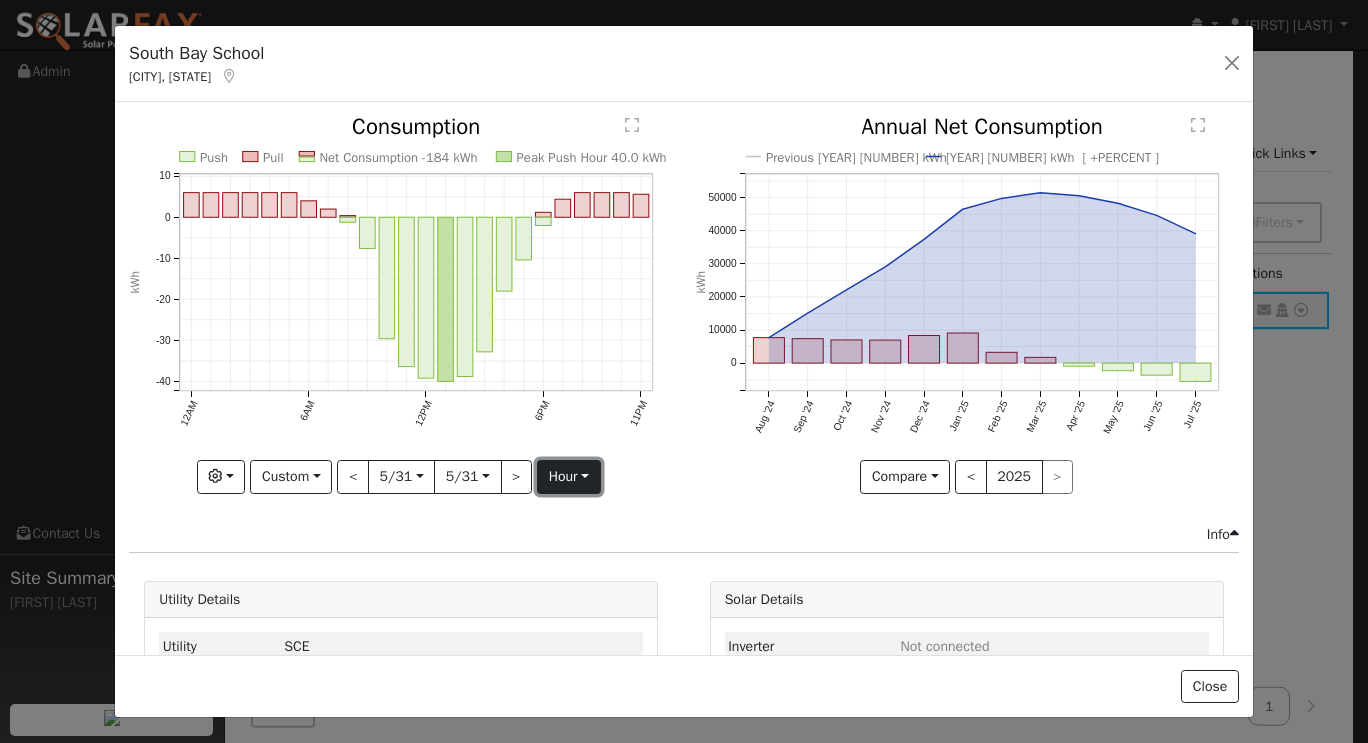 click on "hour" at bounding box center [569, 477] 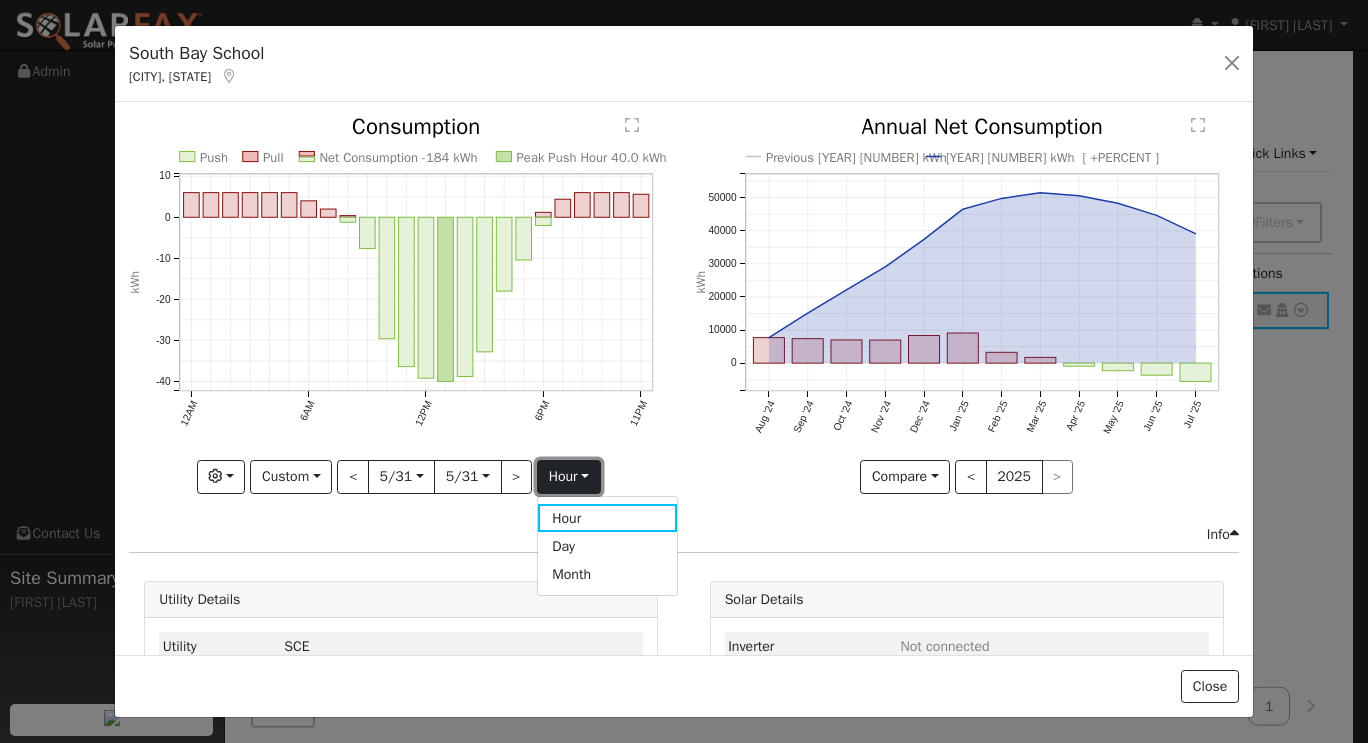 click on "hour" at bounding box center (569, 477) 